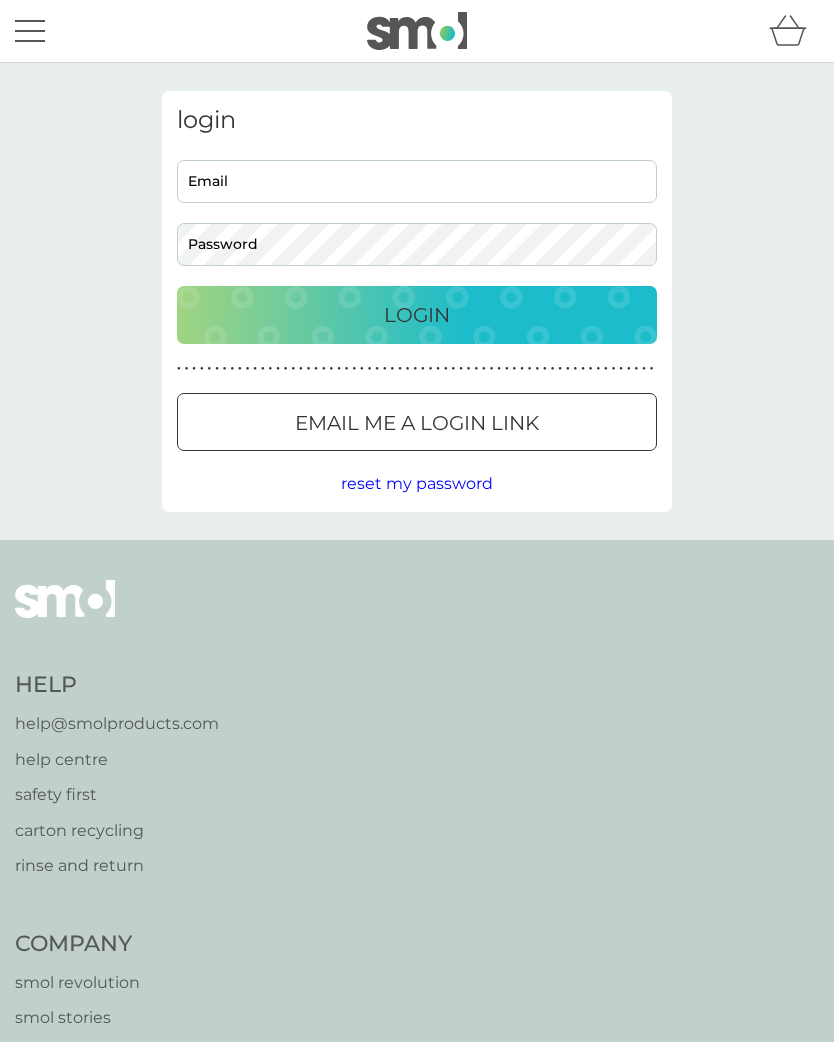 scroll, scrollTop: 0, scrollLeft: 0, axis: both 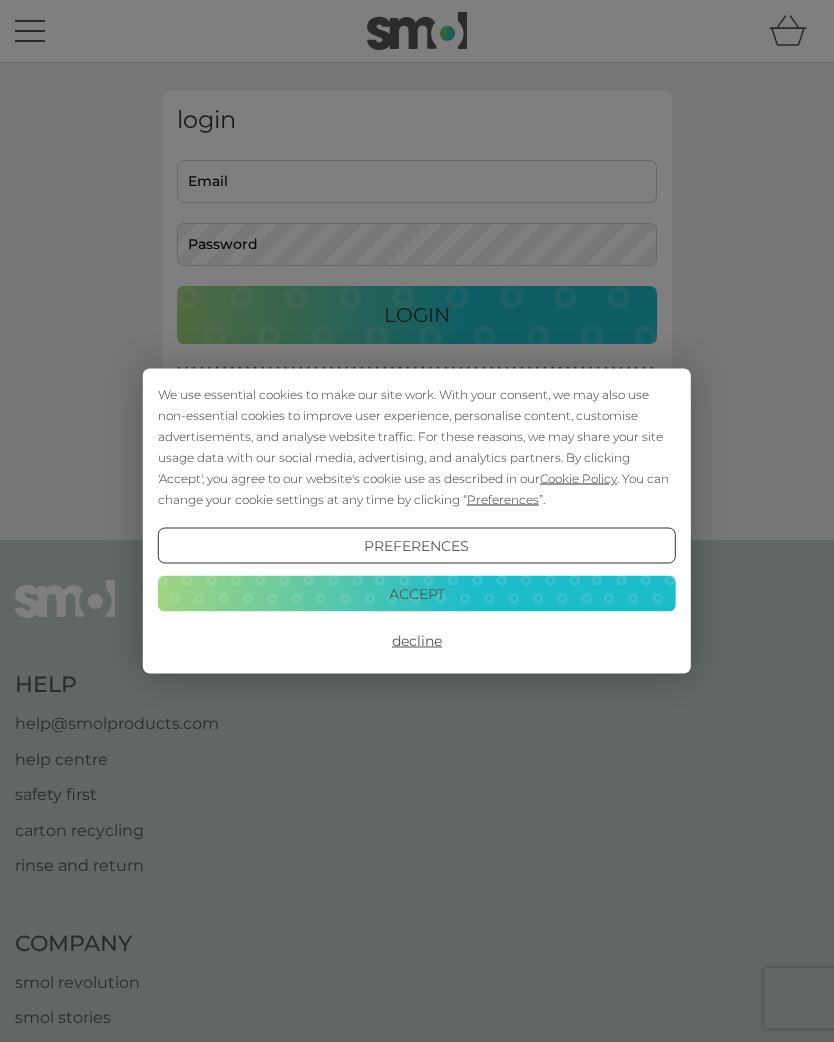 click on "Accept" at bounding box center [417, 593] 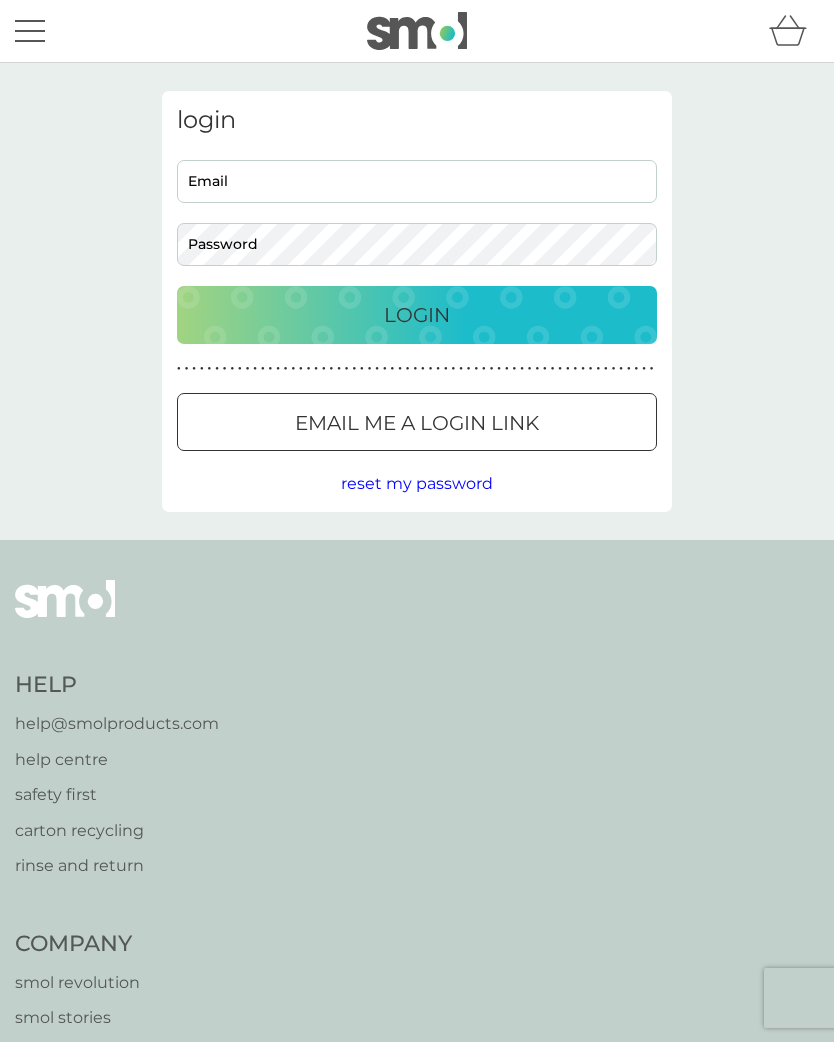 scroll, scrollTop: 0, scrollLeft: 0, axis: both 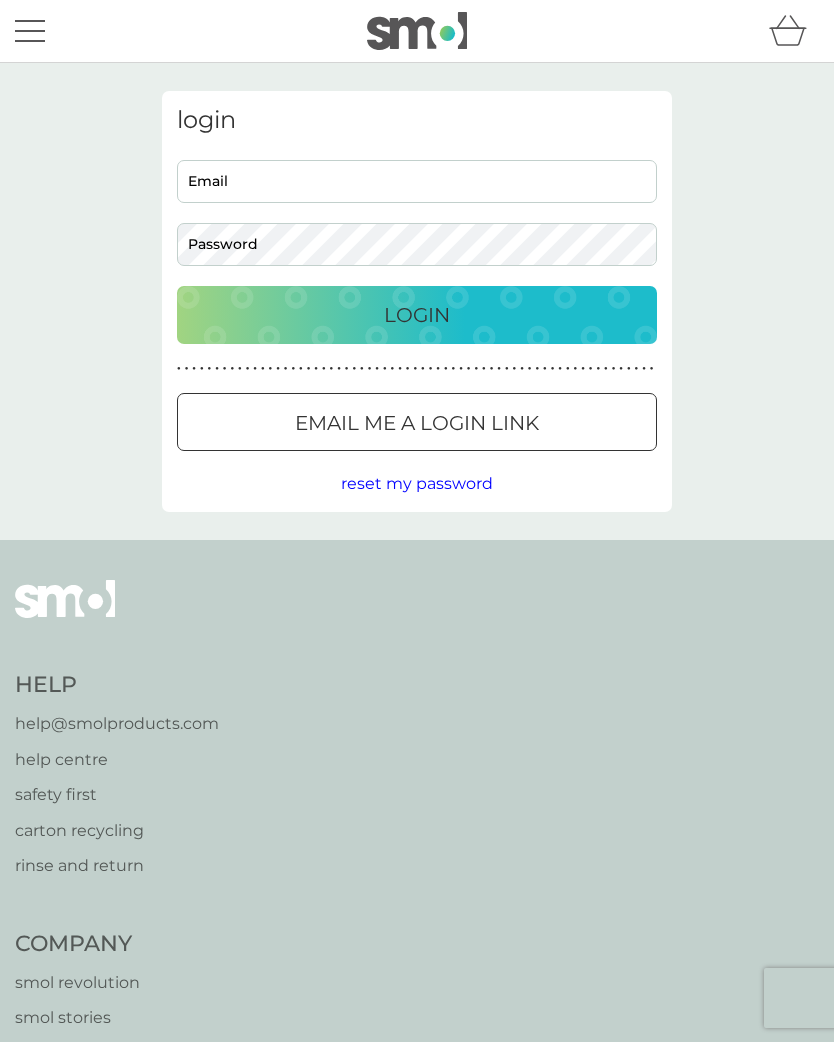 click on "Email" at bounding box center (417, 181) 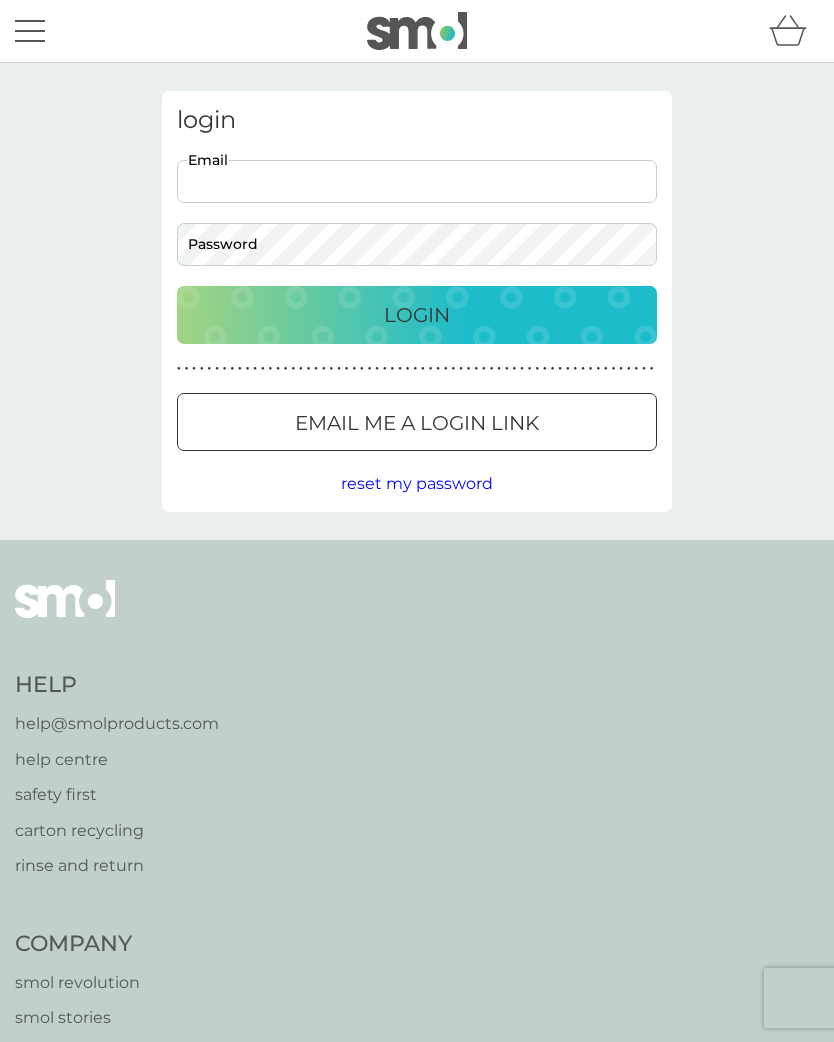type on "[EMAIL]" 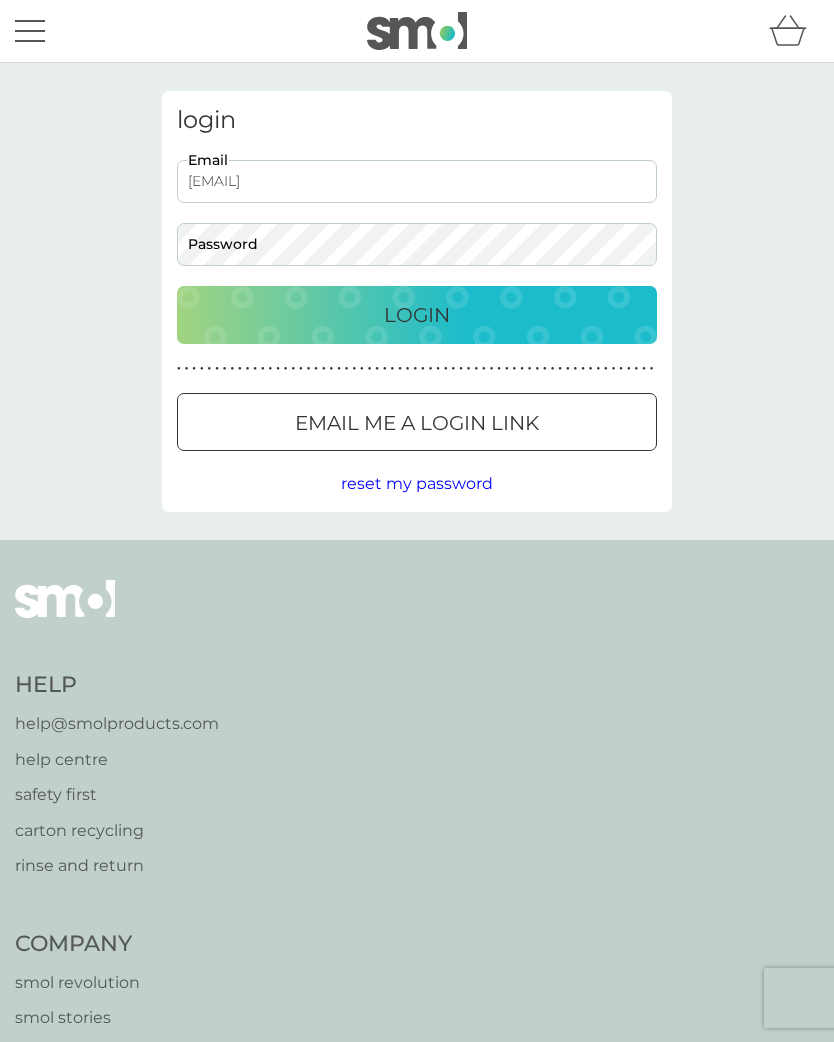 click on "Login" at bounding box center (417, 315) 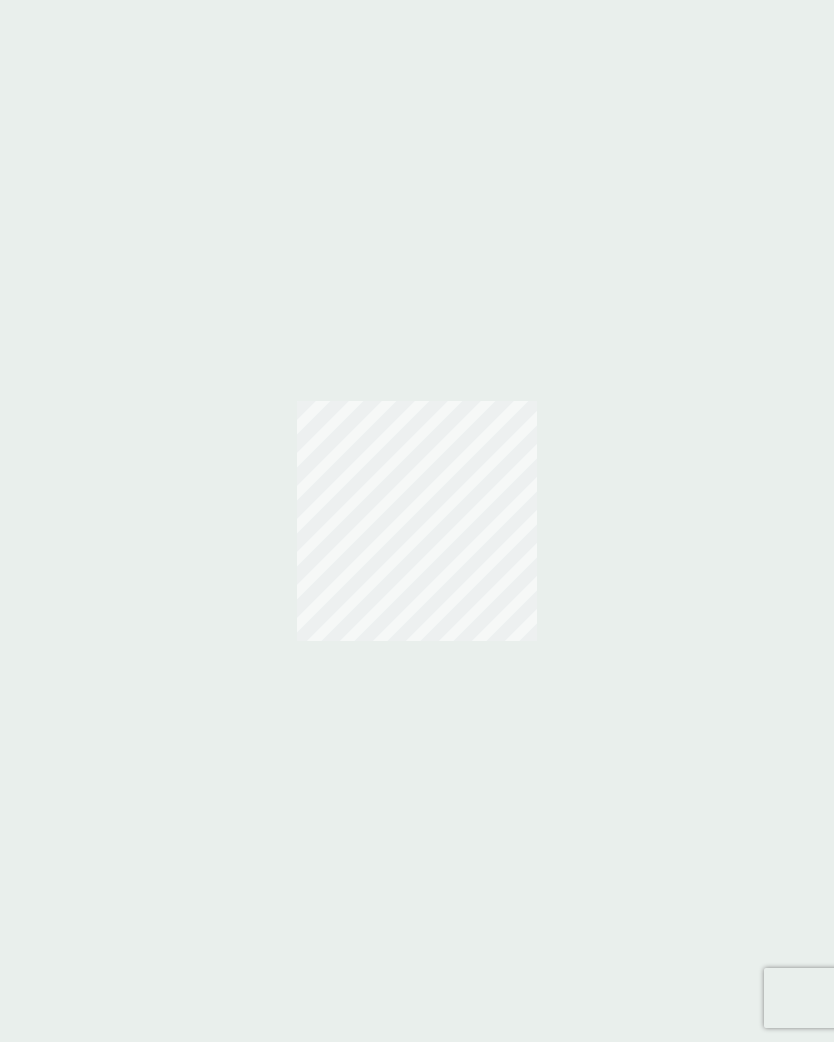 scroll, scrollTop: 0, scrollLeft: 0, axis: both 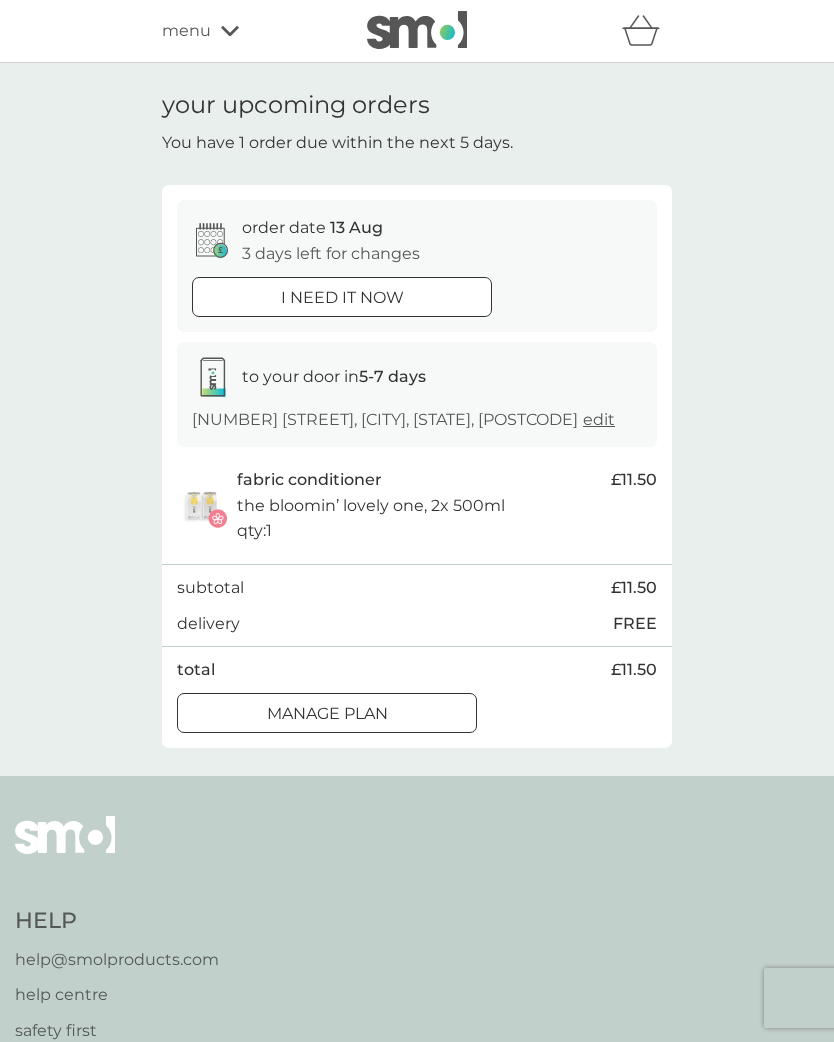 click on "Manage plan" at bounding box center (327, 714) 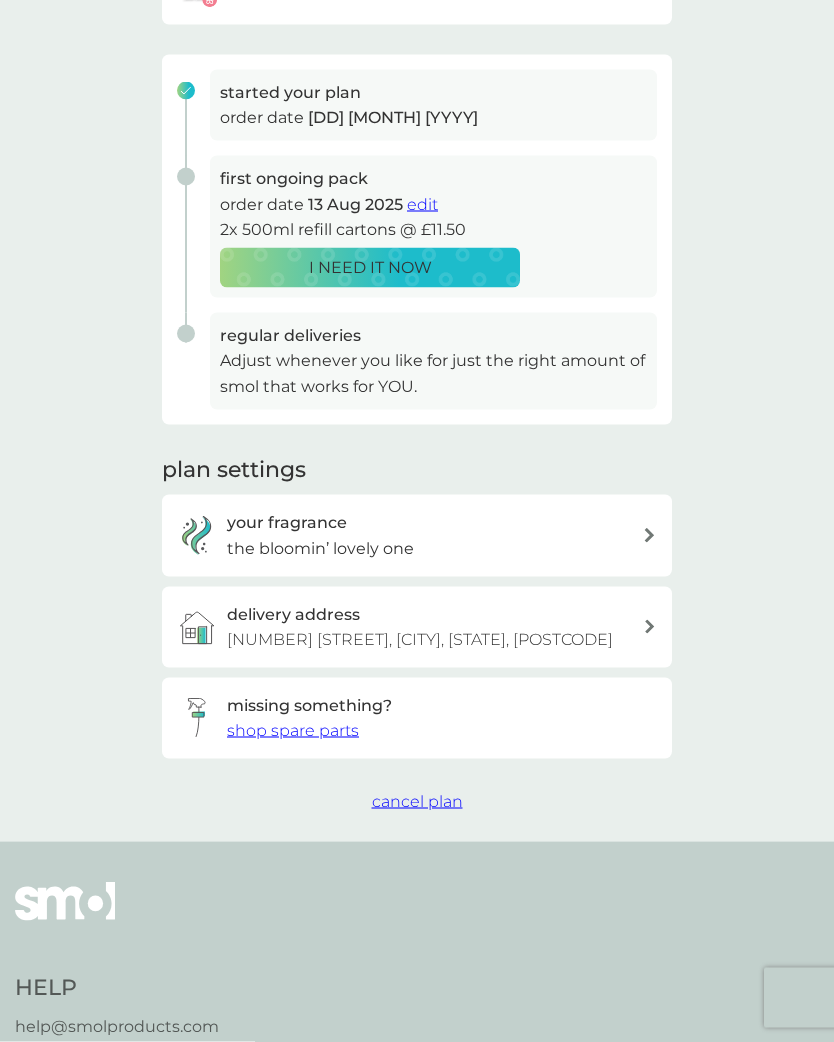 scroll, scrollTop: 264, scrollLeft: 0, axis: vertical 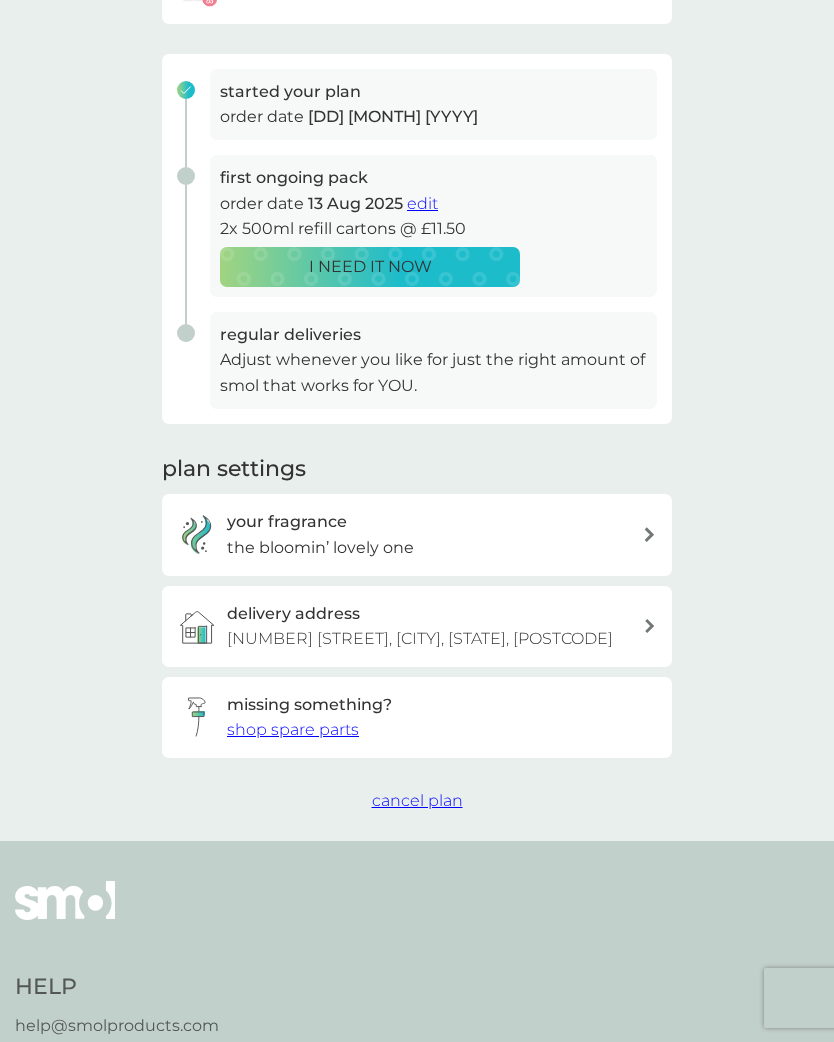 click on "cancel plan" at bounding box center [417, 800] 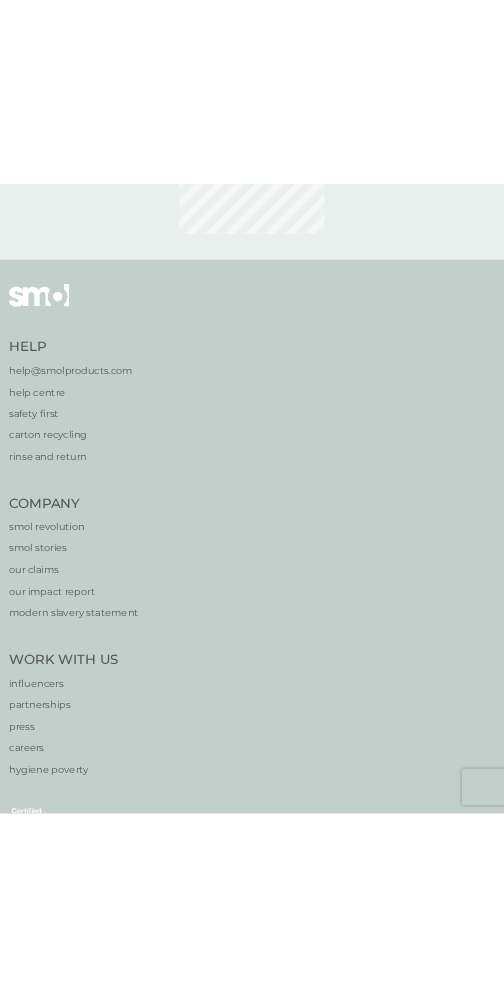 scroll, scrollTop: 0, scrollLeft: 0, axis: both 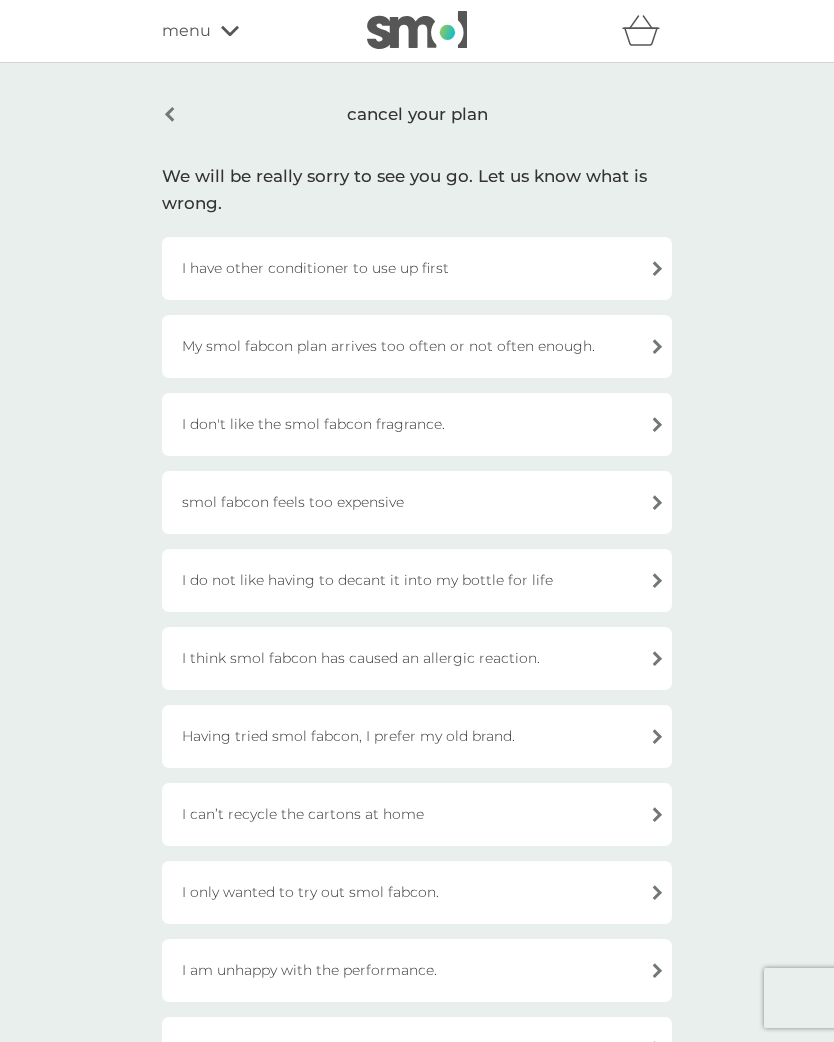 click on "I have other conditioner to use up first" at bounding box center [417, 268] 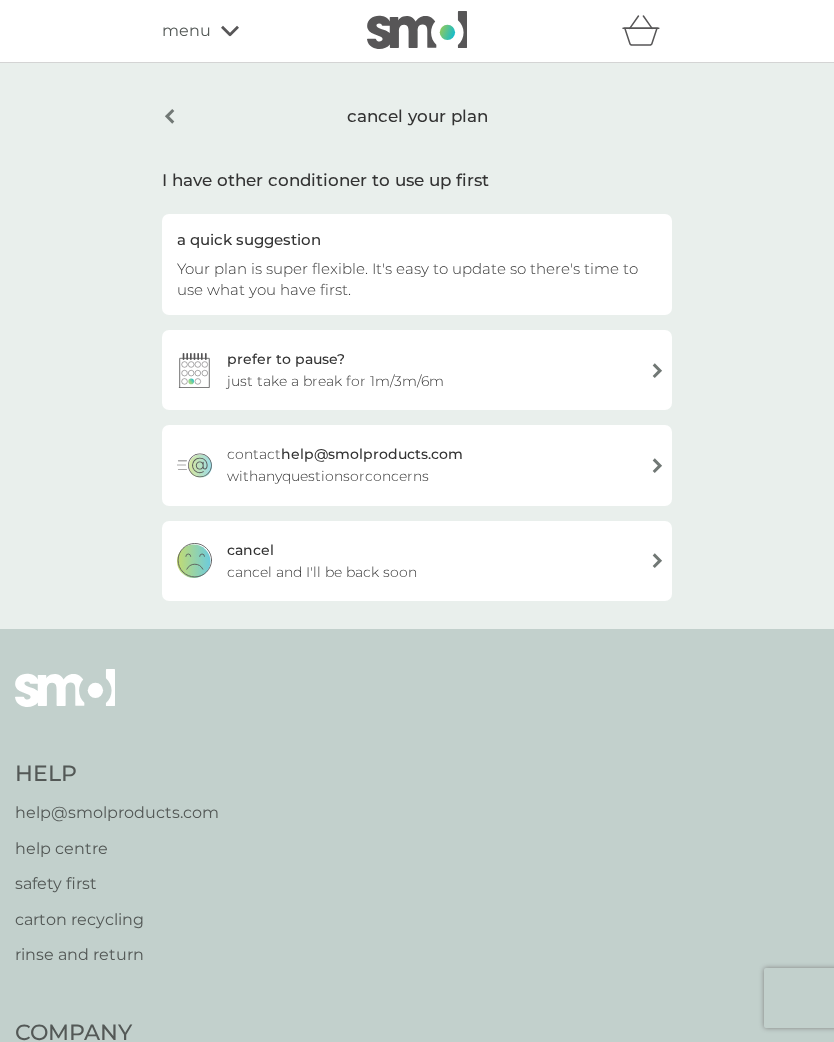 click on "prefer to pause? just take a break for 1m/3m/6m" at bounding box center (417, 370) 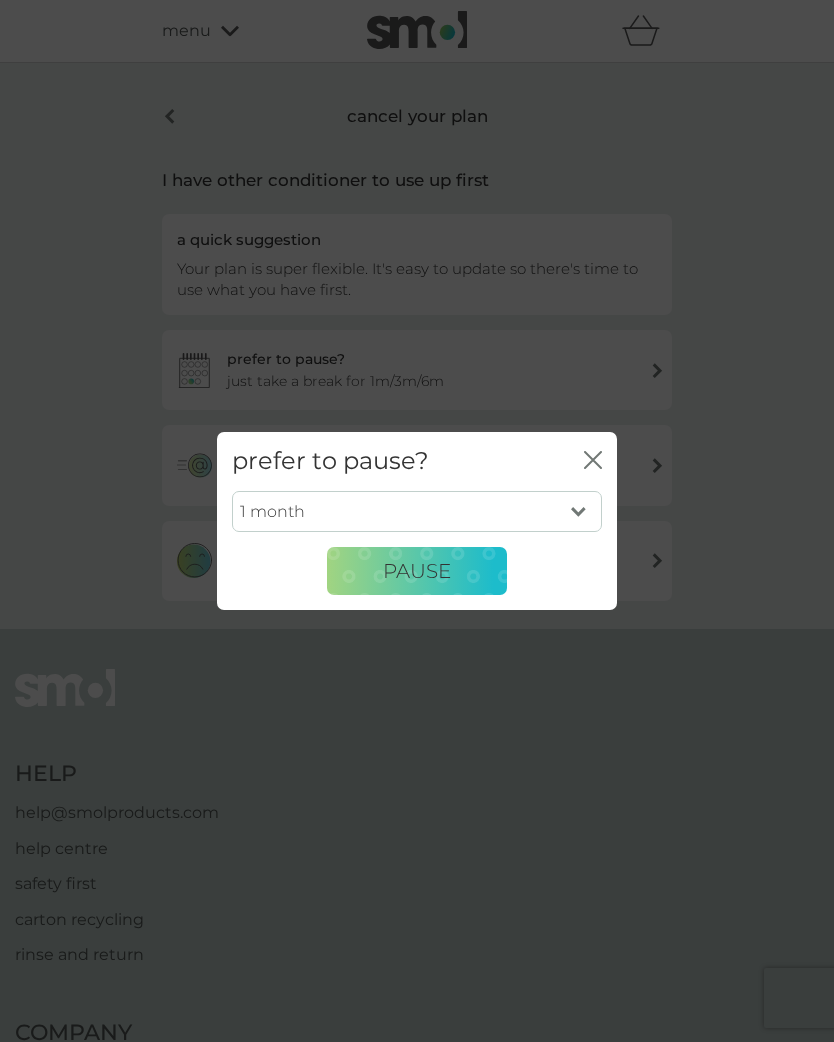 click on "1 month 3 months 6 months" at bounding box center [417, 512] 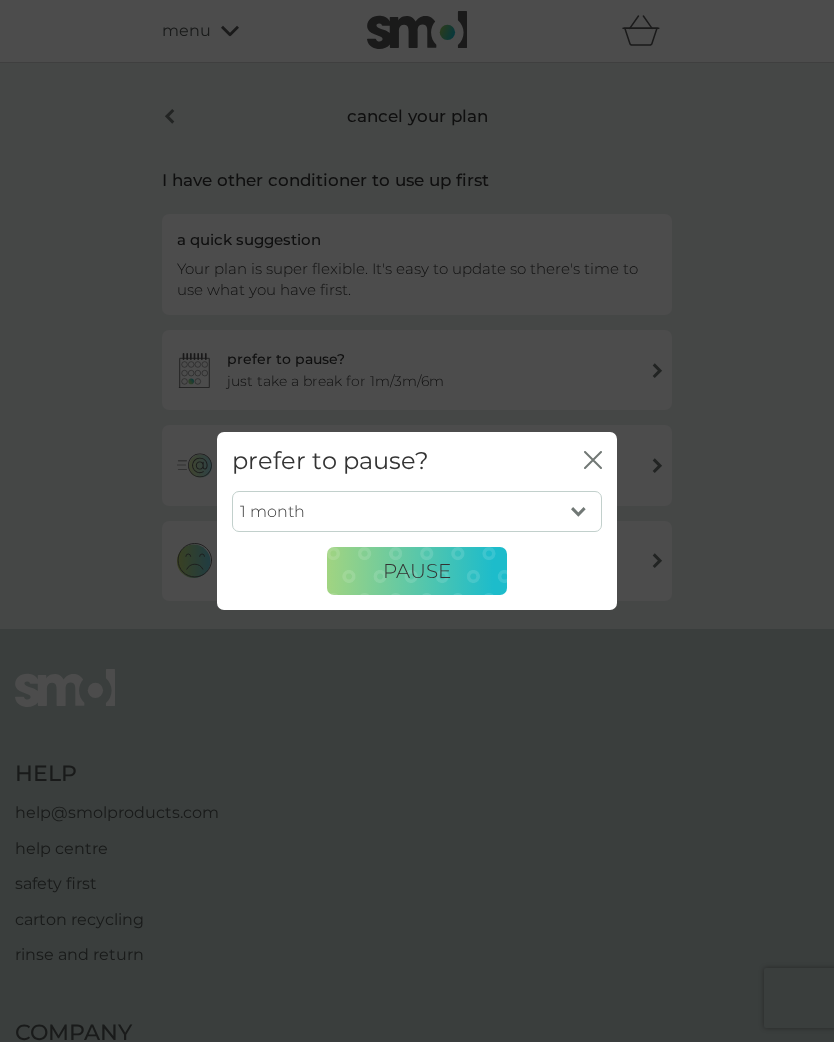 select on "6" 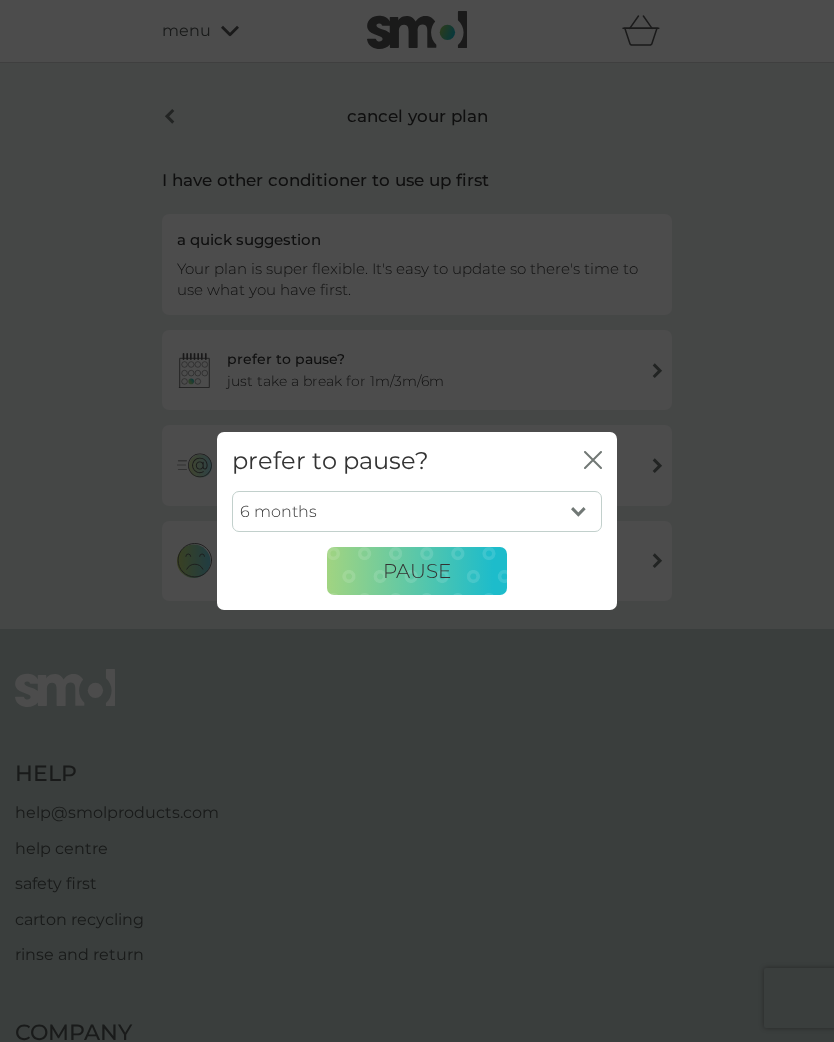 click on "PAUSE" at bounding box center (417, 571) 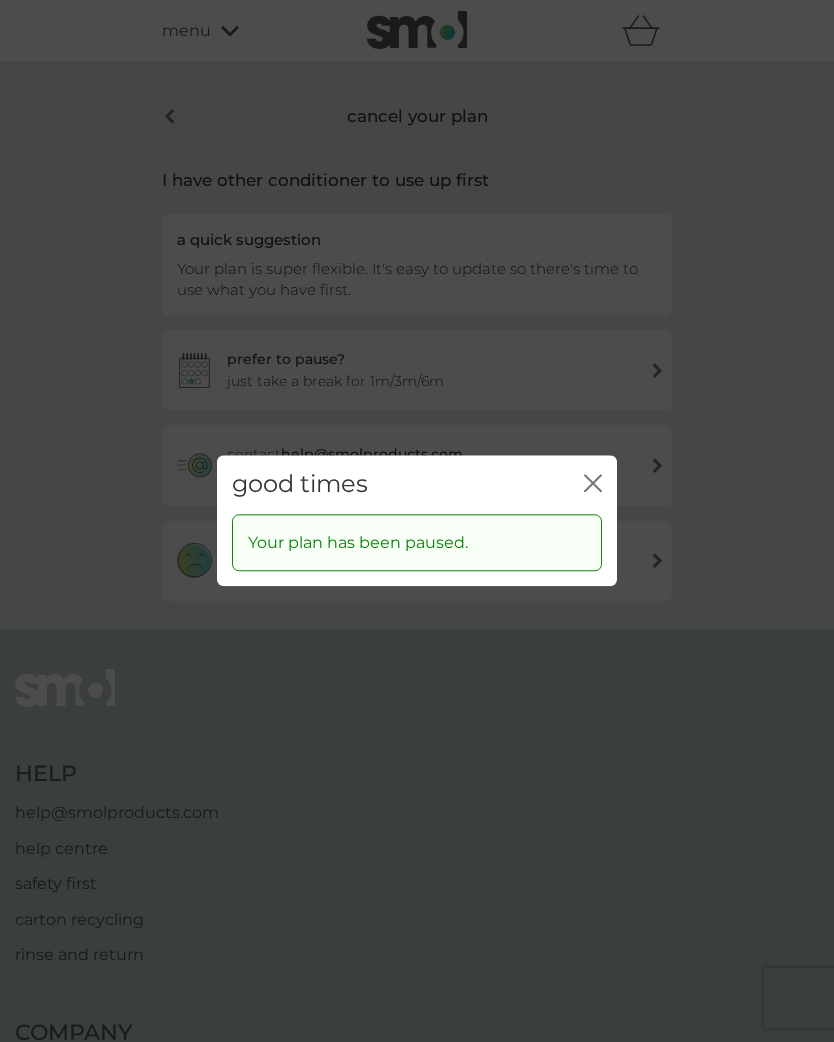 click on "close" 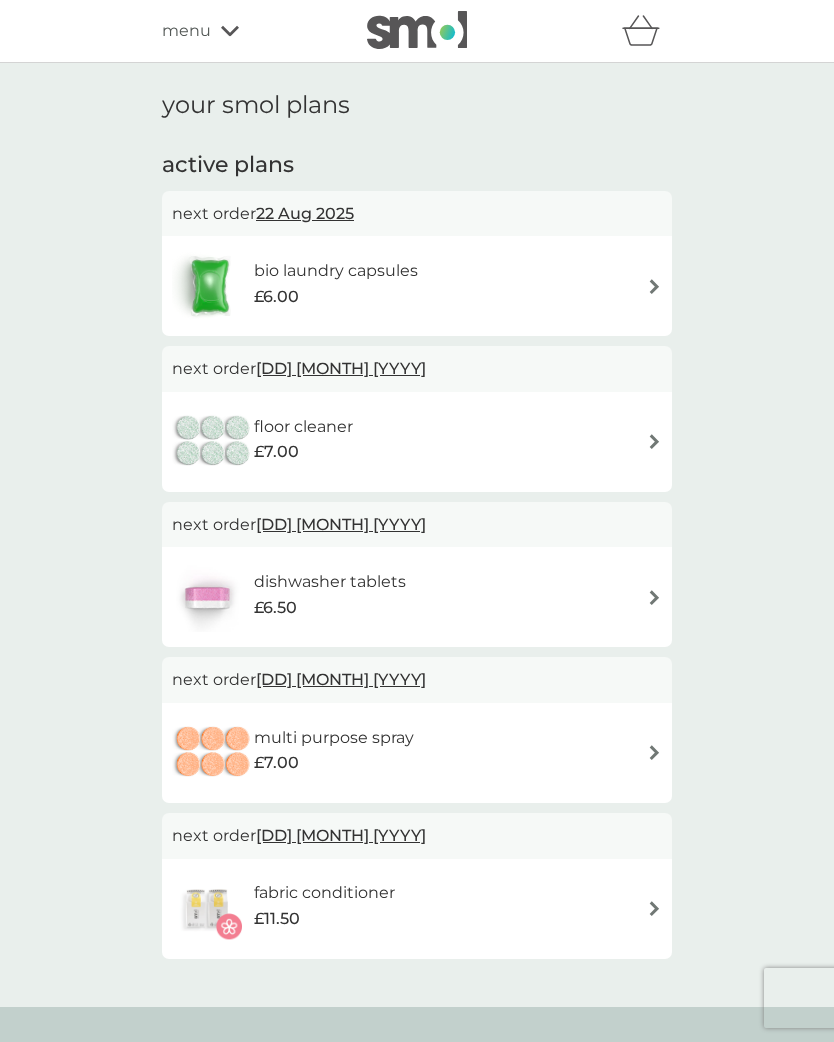 click on "bio laundry capsules £6.00" at bounding box center (417, 286) 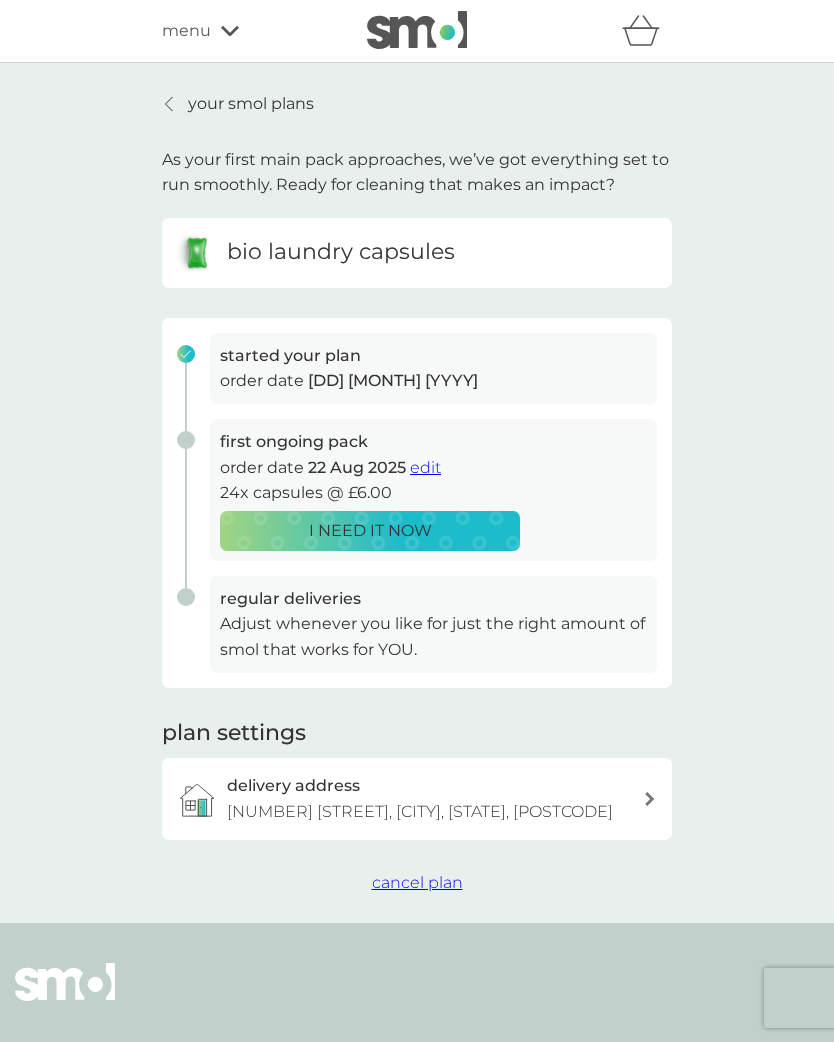 click on "cancel plan" at bounding box center [417, 882] 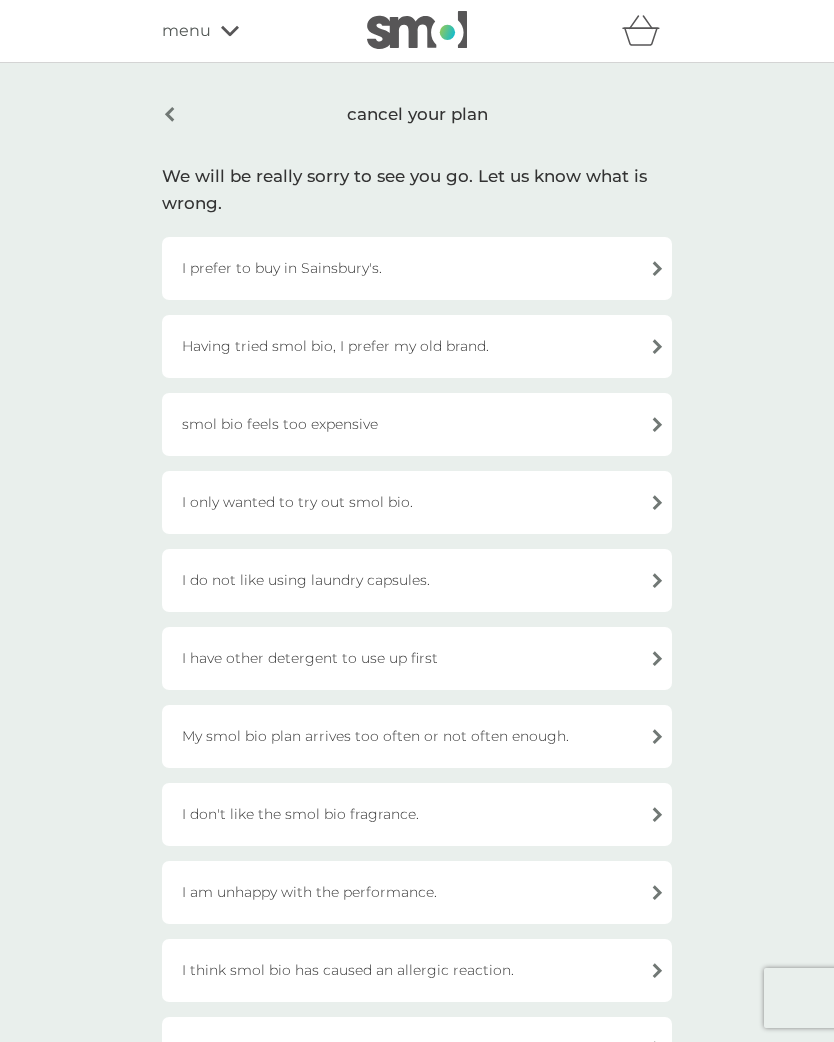 click on "I have other detergent to use up first" at bounding box center (417, 658) 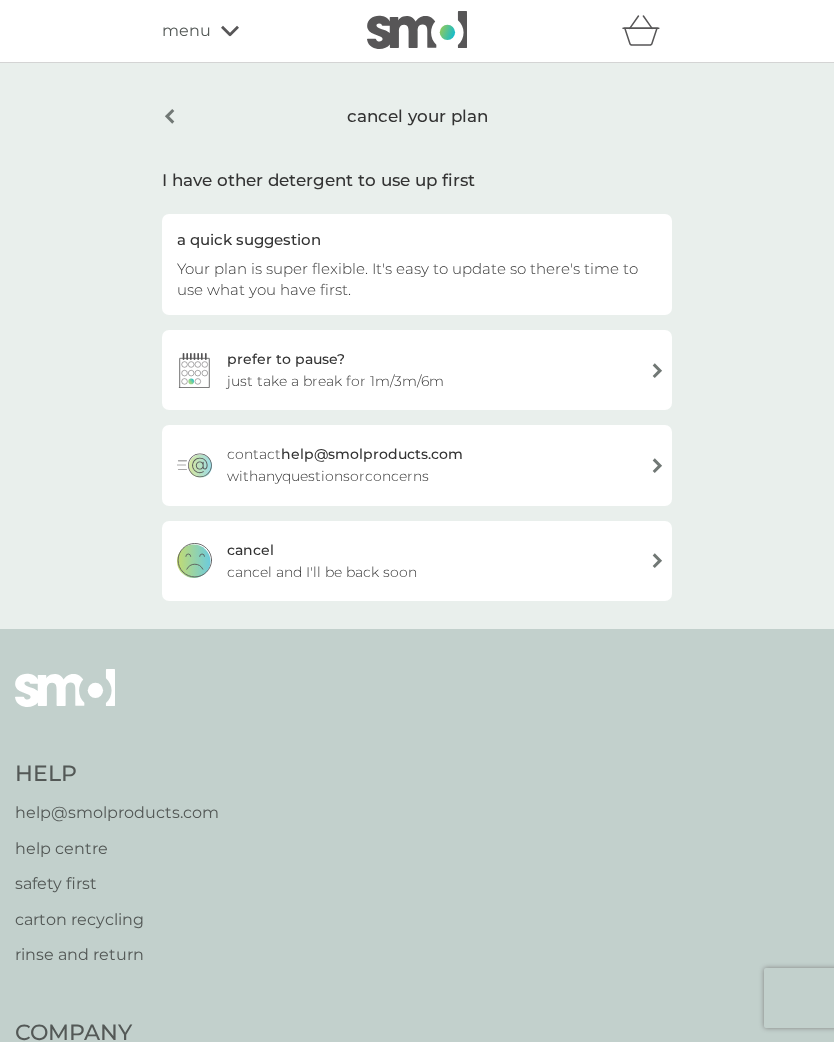 click on "prefer to pause? just take a break for 1m/3m/6m" at bounding box center (417, 370) 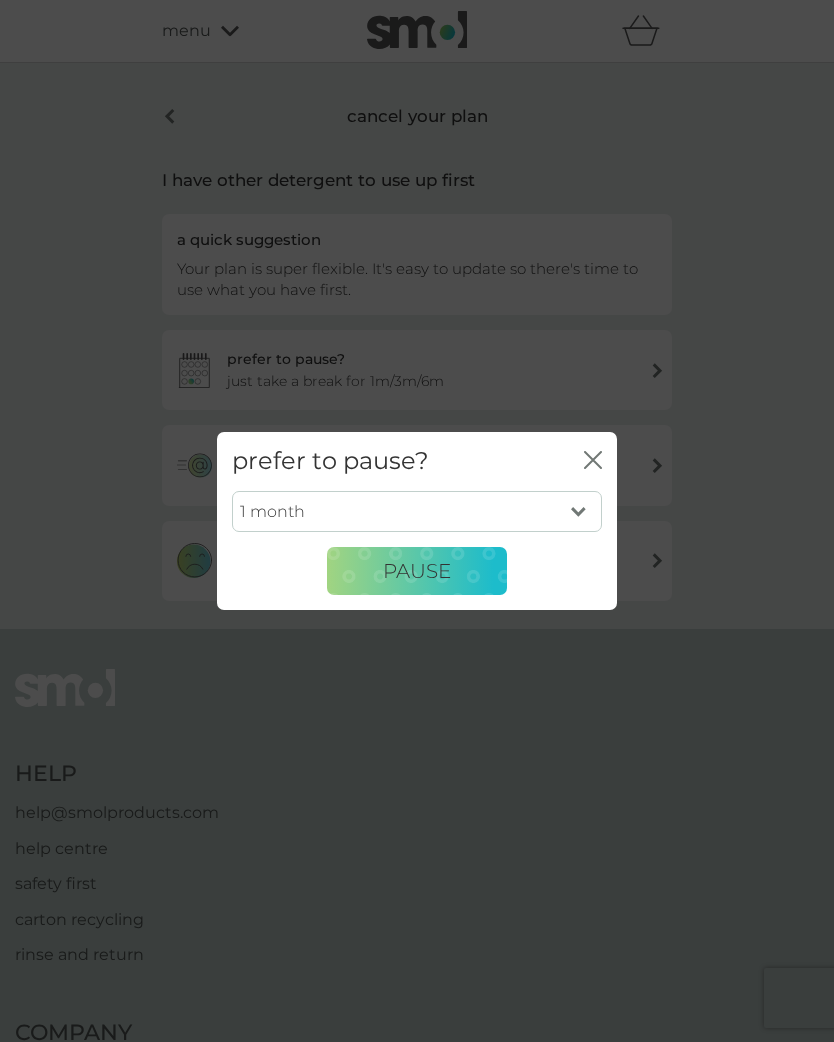 click on "1 month 3 months 6 months" at bounding box center (417, 512) 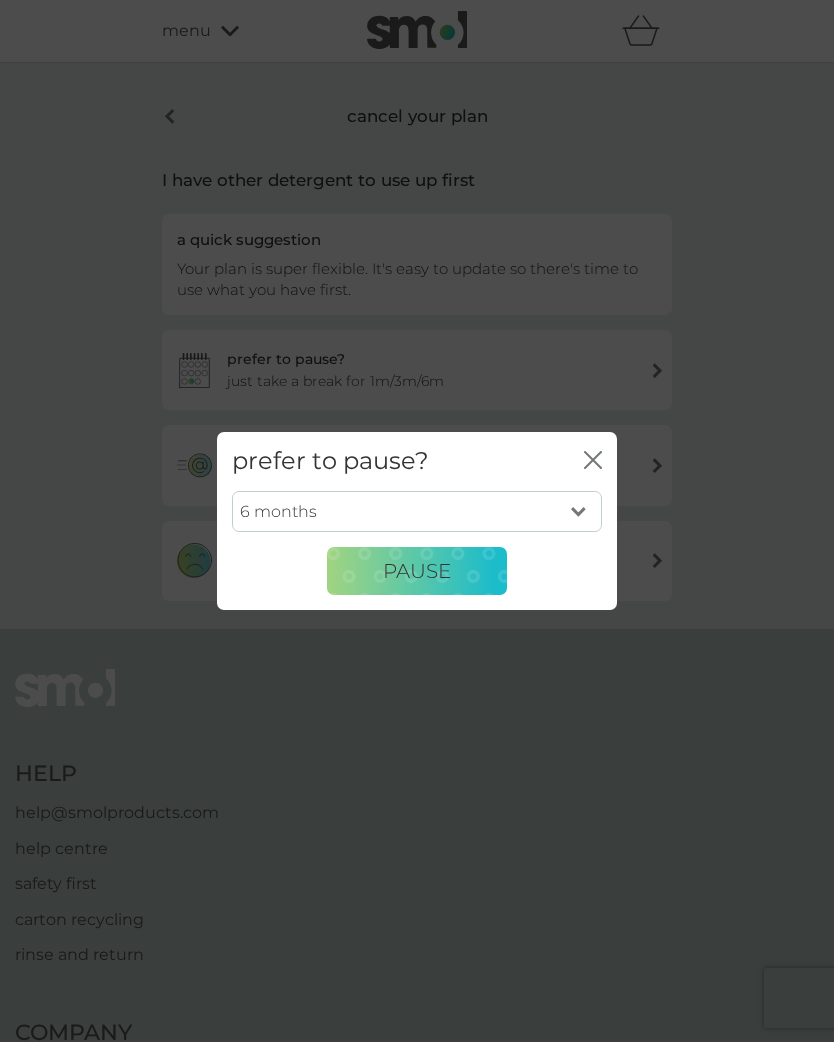 click on "PAUSE" at bounding box center (417, 571) 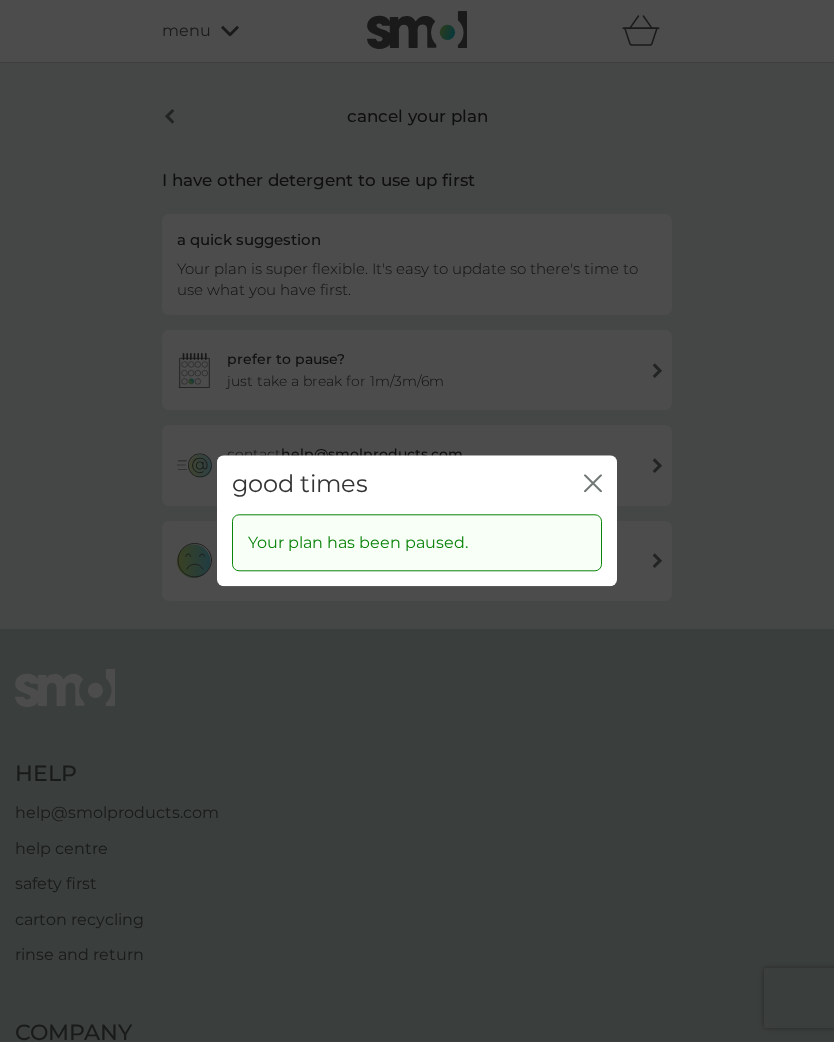click 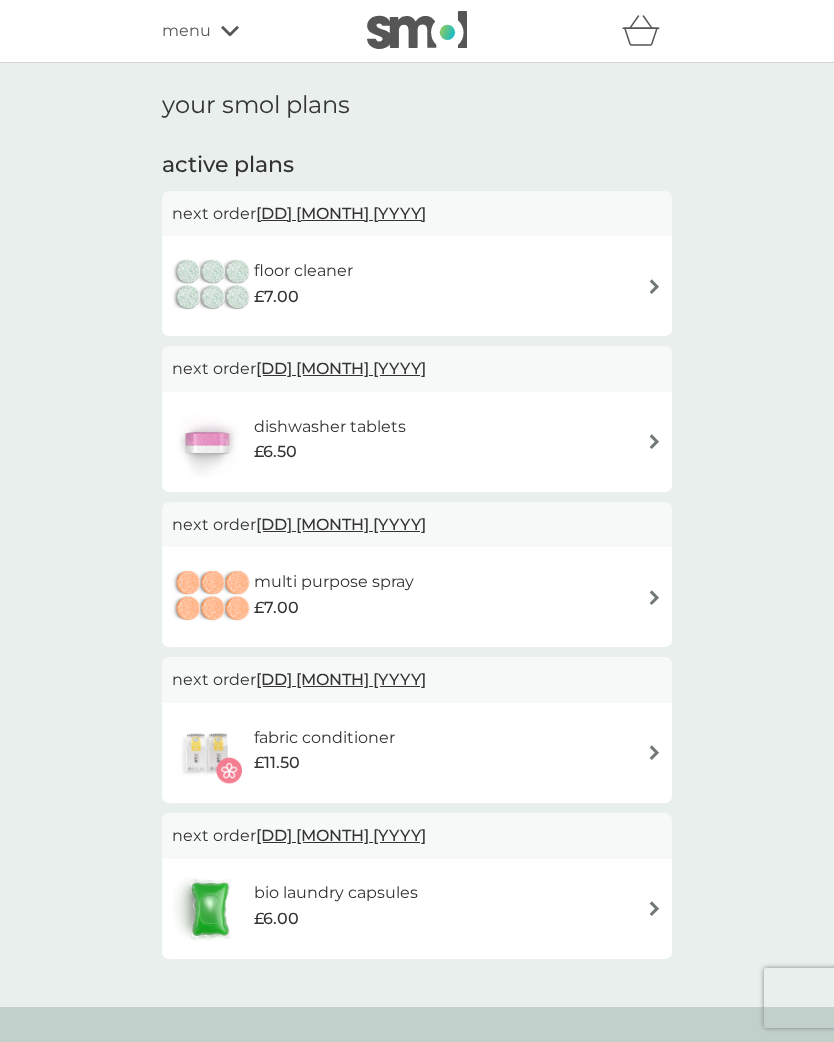 click at bounding box center [654, 441] 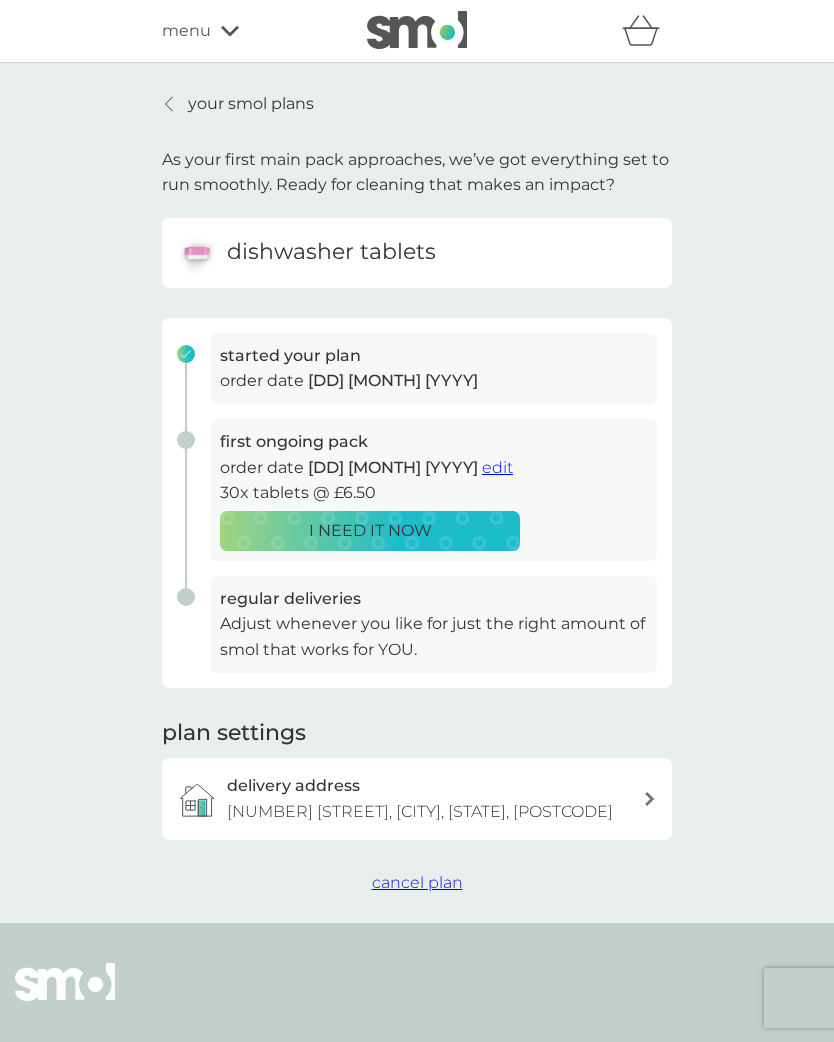 click on "cancel plan" at bounding box center (417, 882) 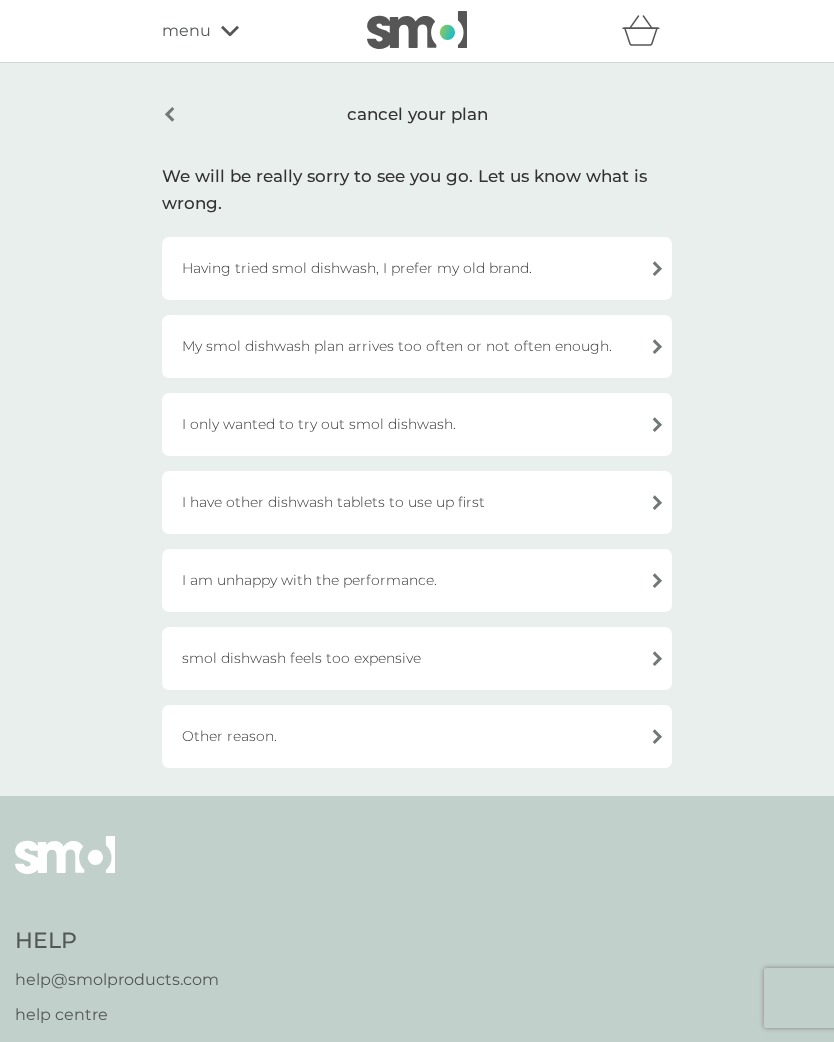 click on "I have other dishwash tablets to use up first" at bounding box center [417, 502] 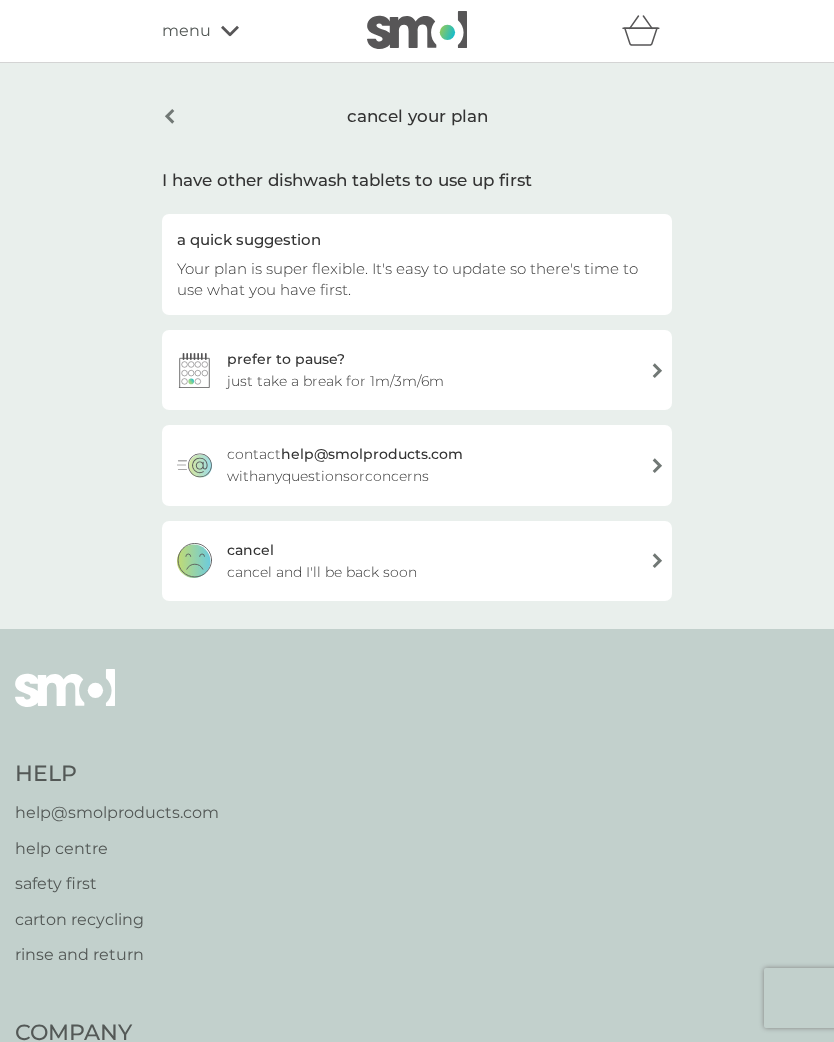 click on "prefer to pause? just take a break for 1m/3m/6m" at bounding box center [417, 370] 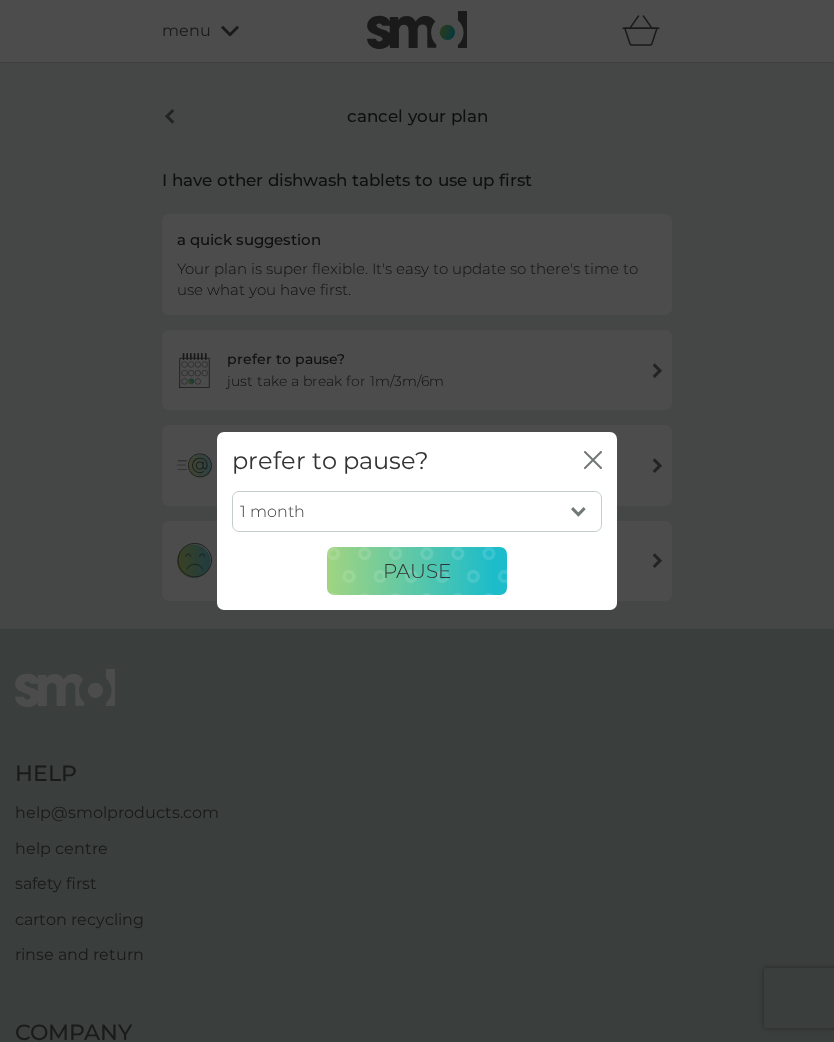 click on "1 month 3 months 6 months" at bounding box center (417, 512) 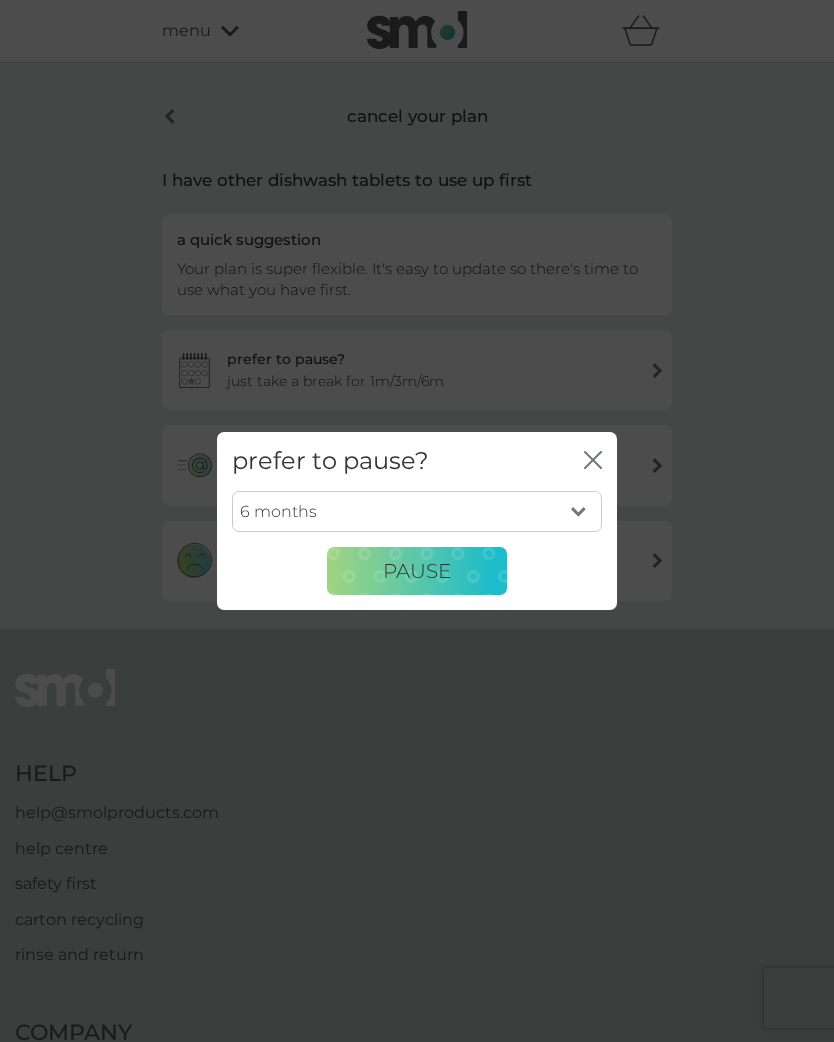 click on "PAUSE" at bounding box center [417, 571] 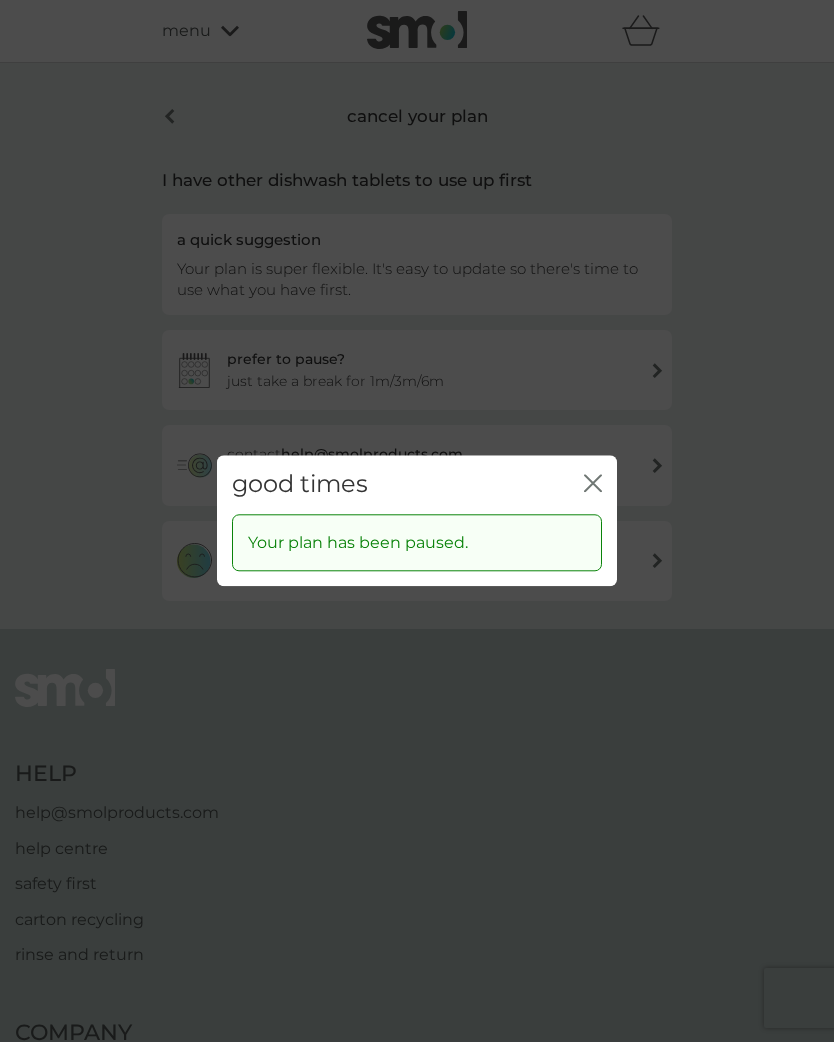 click on "close" 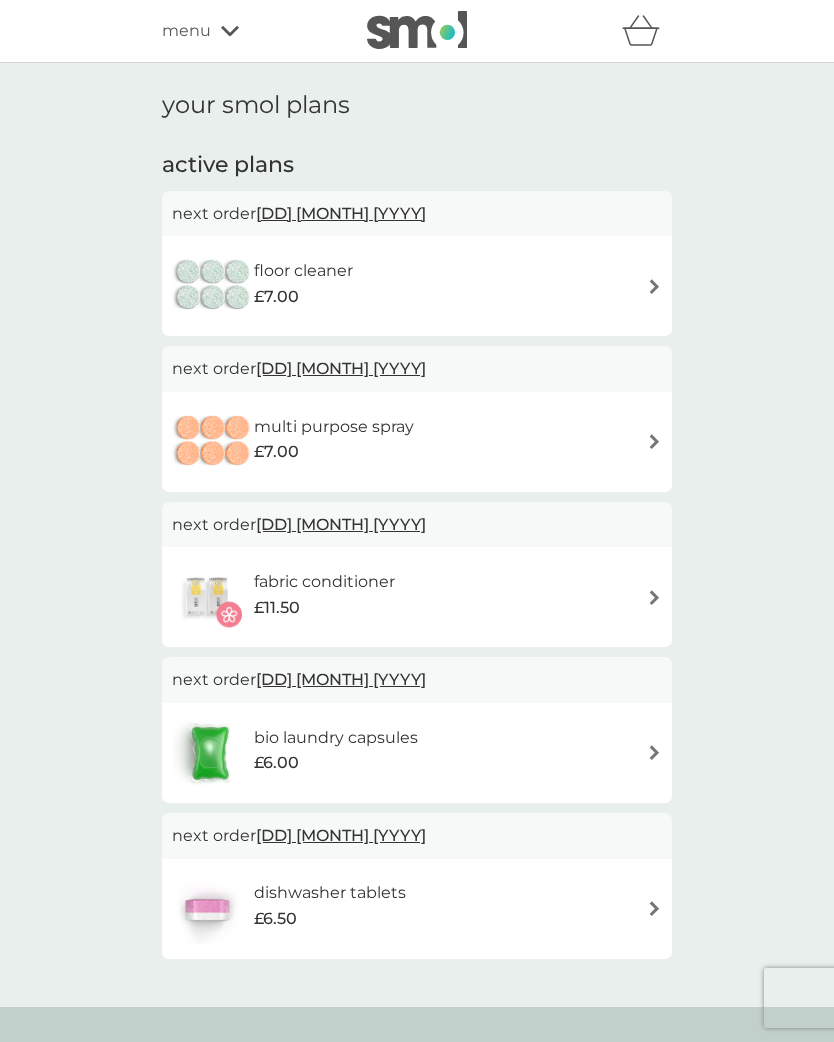 click at bounding box center (654, 441) 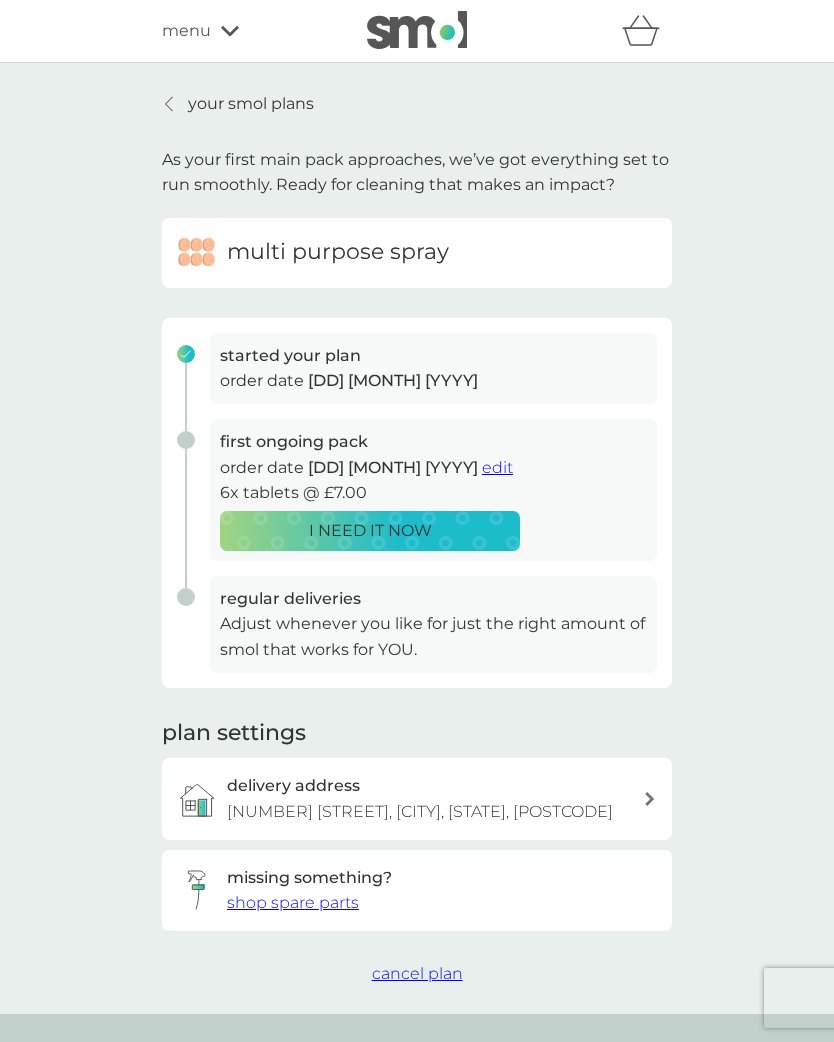 click on "cancel plan" at bounding box center [417, 973] 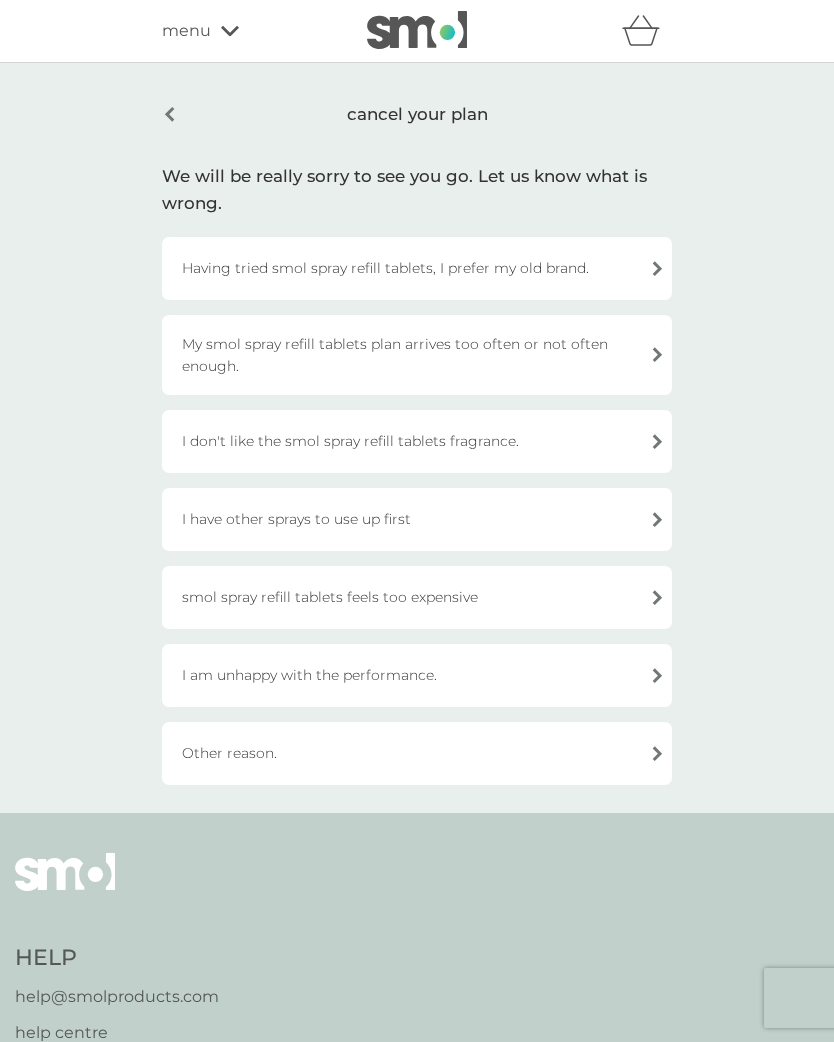 click on "I have other sprays to use up first" at bounding box center [417, 519] 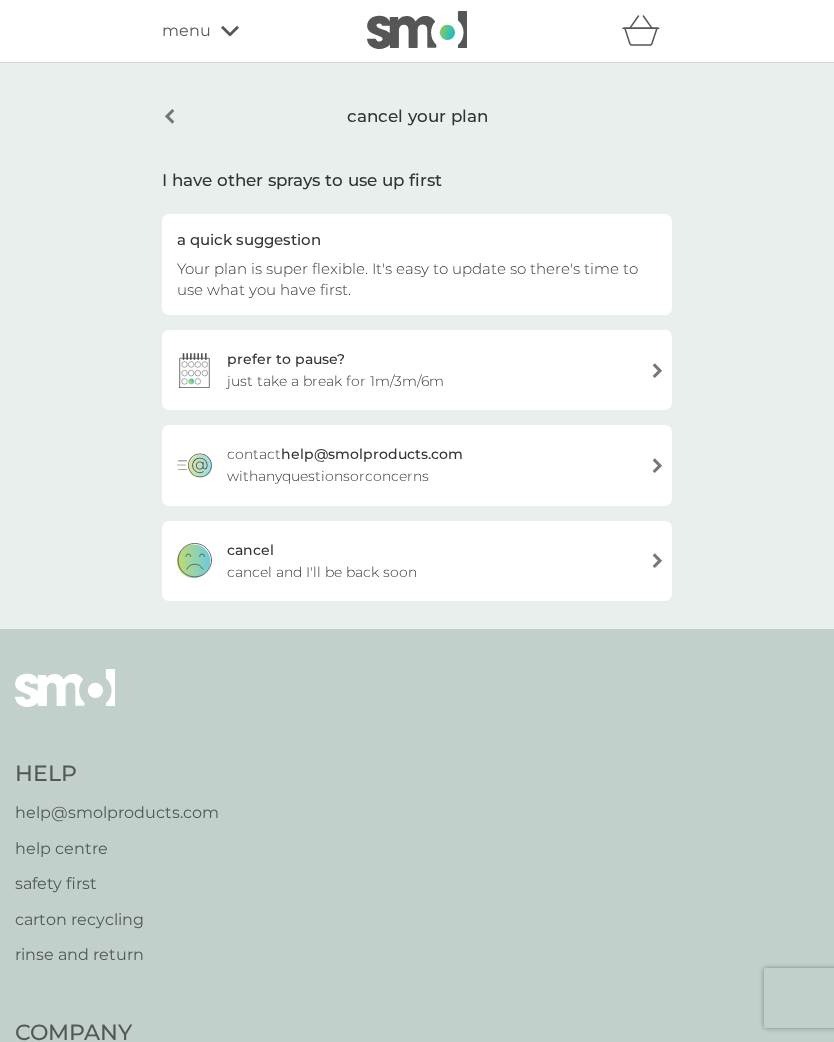 click on "prefer to pause? just take a break for 1m/3m/6m" at bounding box center (417, 370) 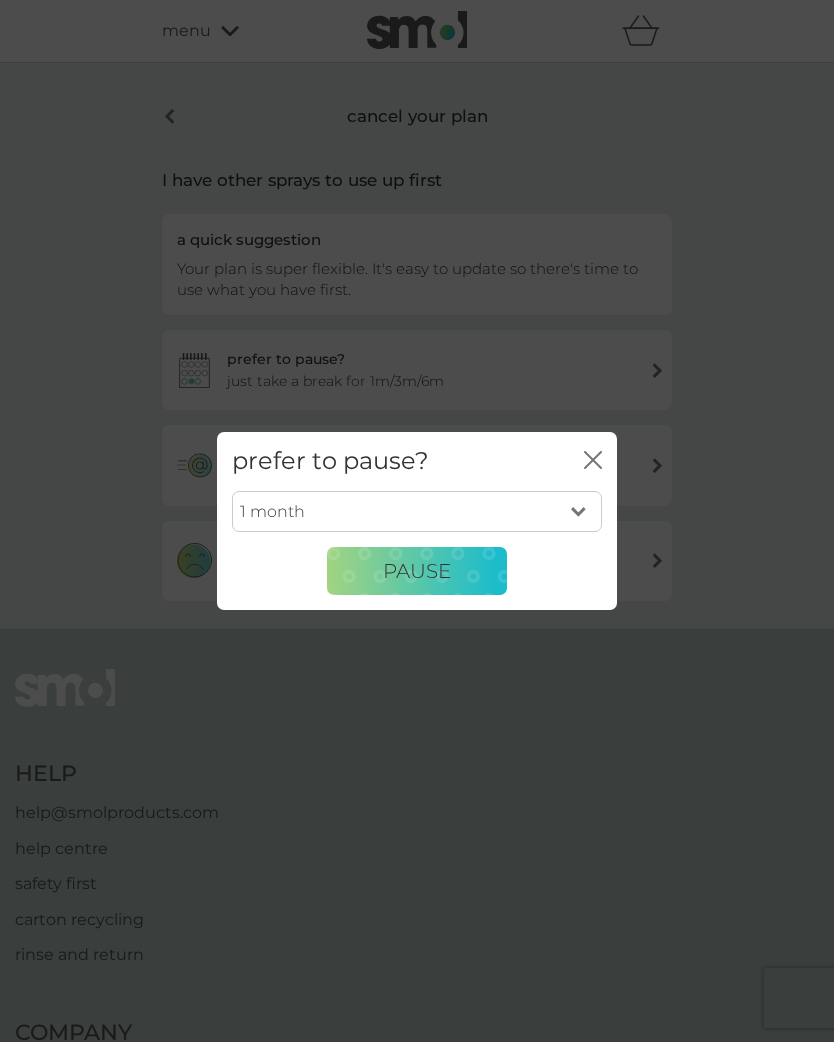 click on "1 month 3 months 6 months" at bounding box center [417, 512] 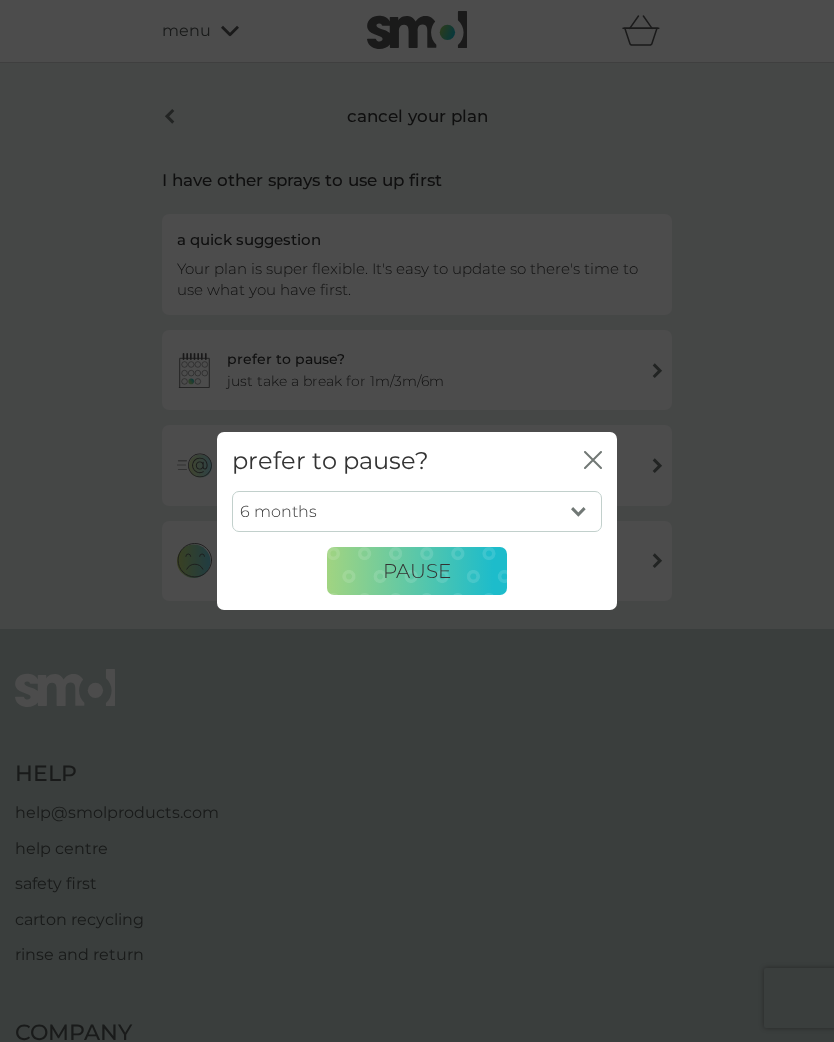 click on "PAUSE" at bounding box center (417, 571) 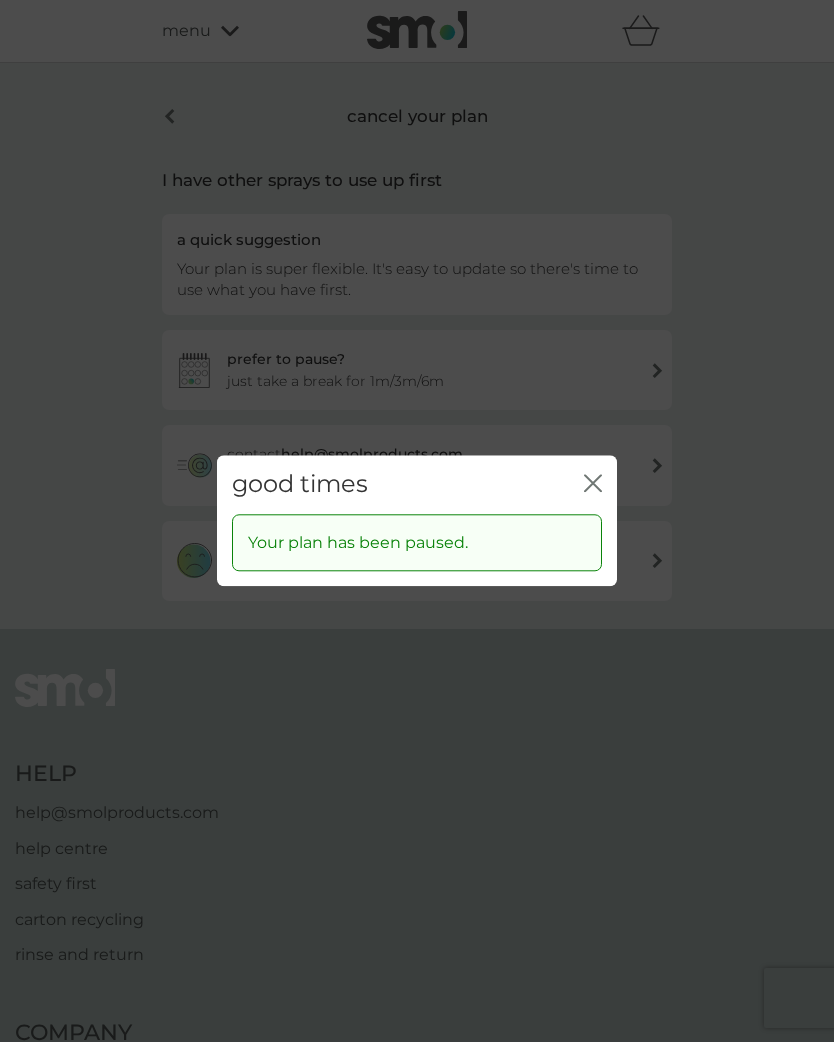 click on "close" 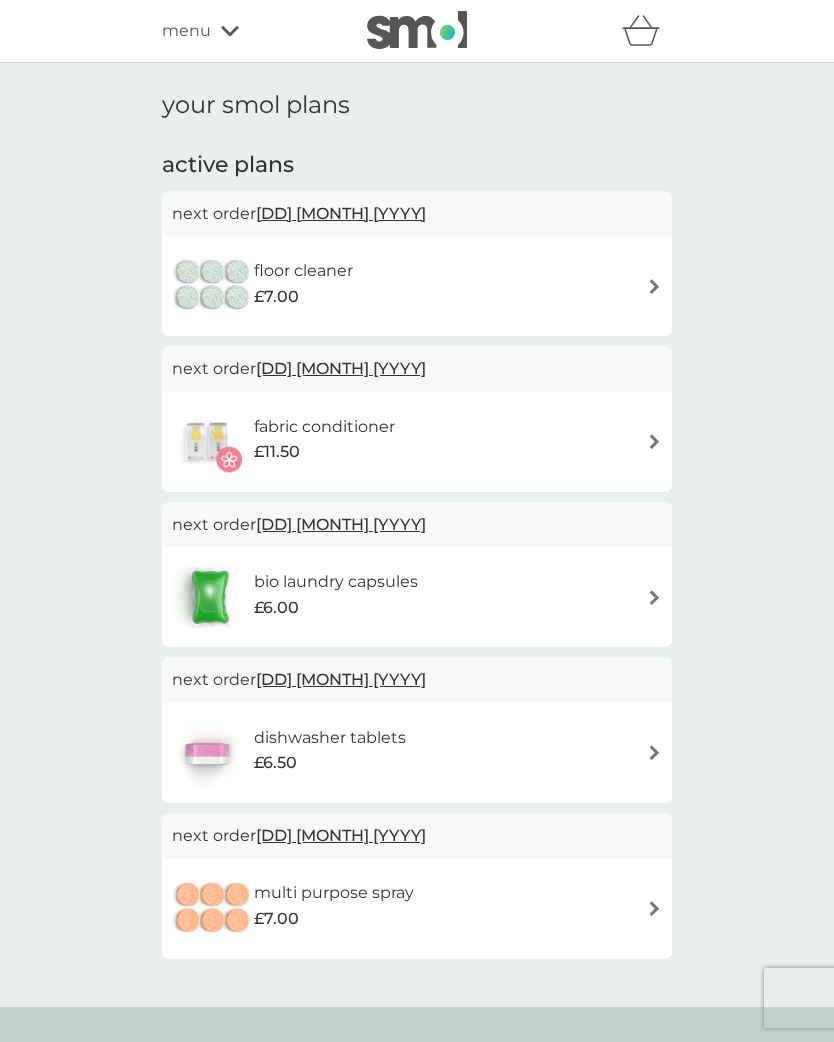 click at bounding box center (654, 286) 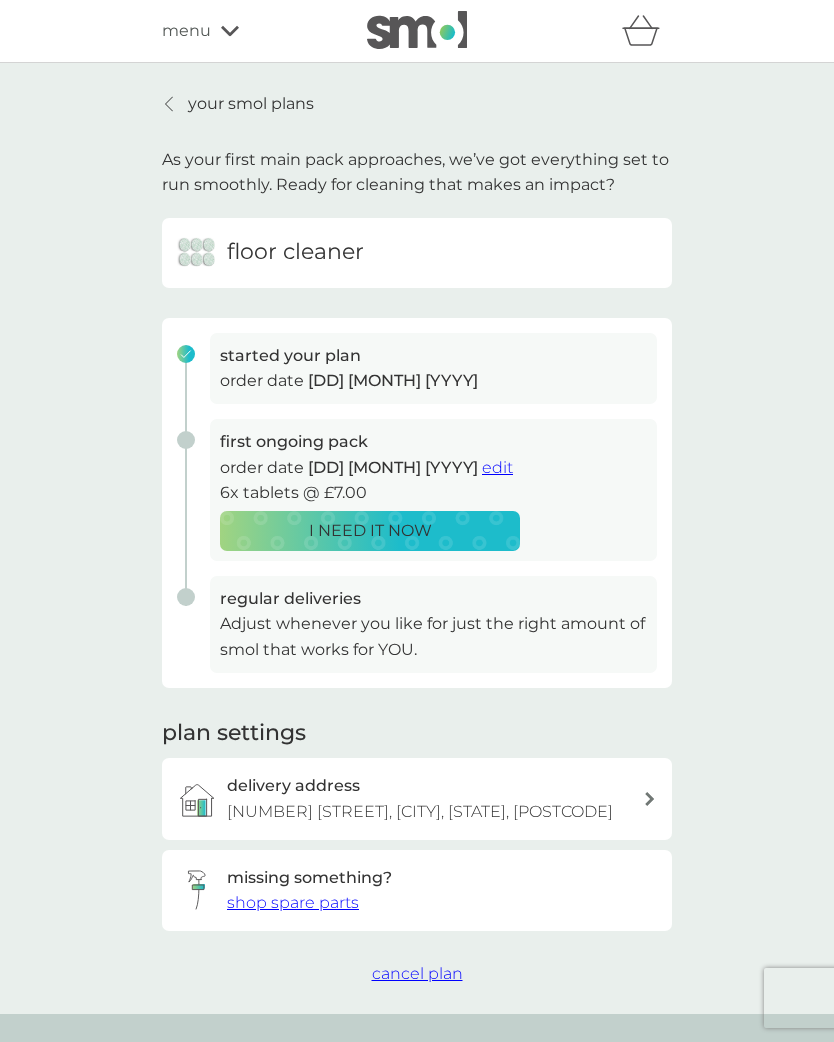 click on "cancel plan" at bounding box center [417, 974] 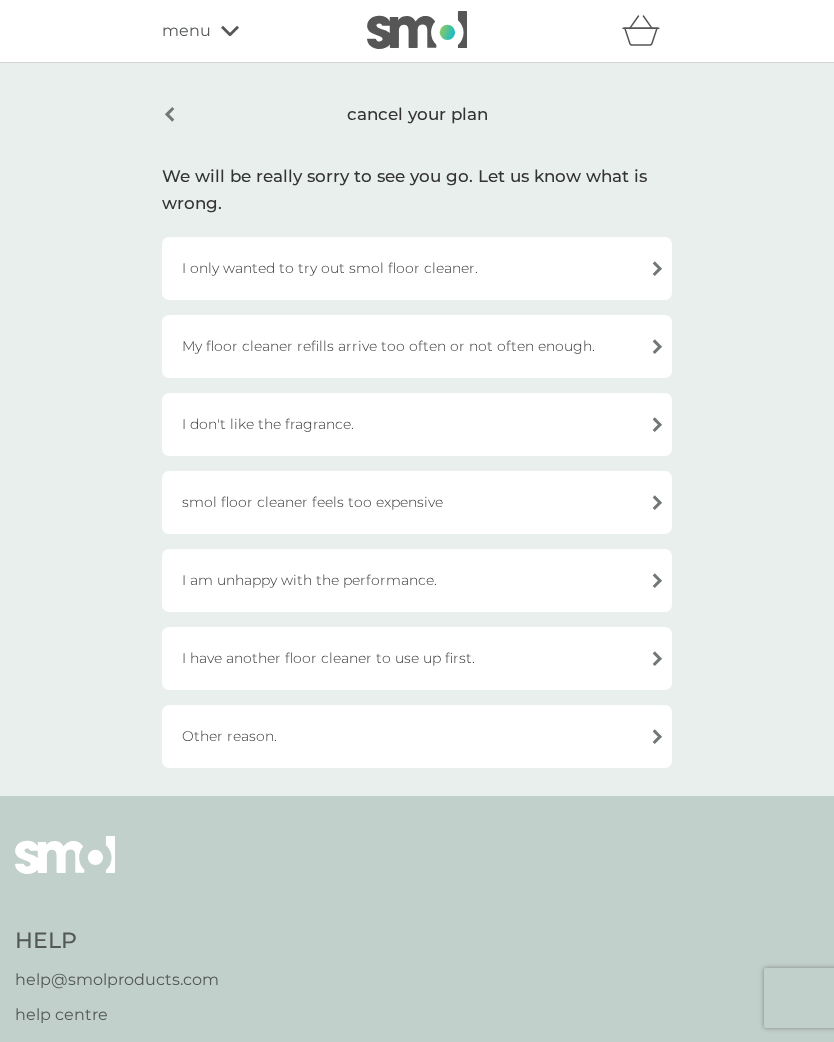 click on "I have another floor cleaner to use up first." at bounding box center [417, 658] 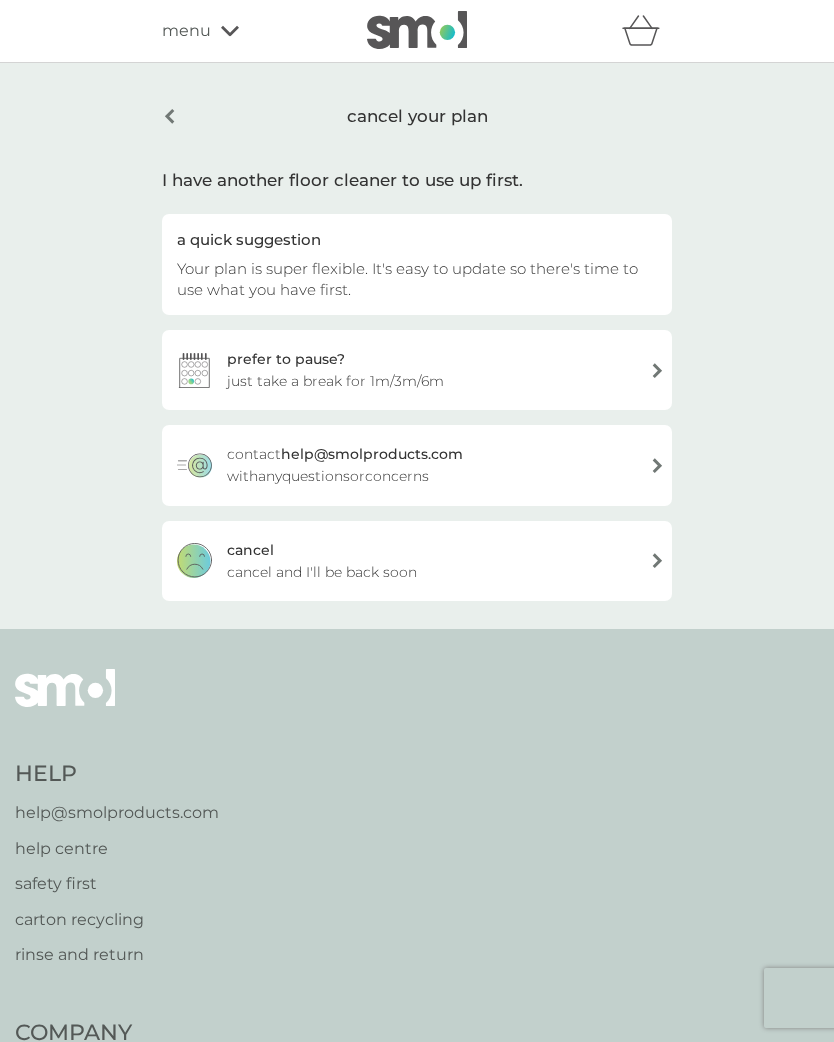 click on "prefer to pause? just take a break for 1m/3m/6m" at bounding box center [417, 370] 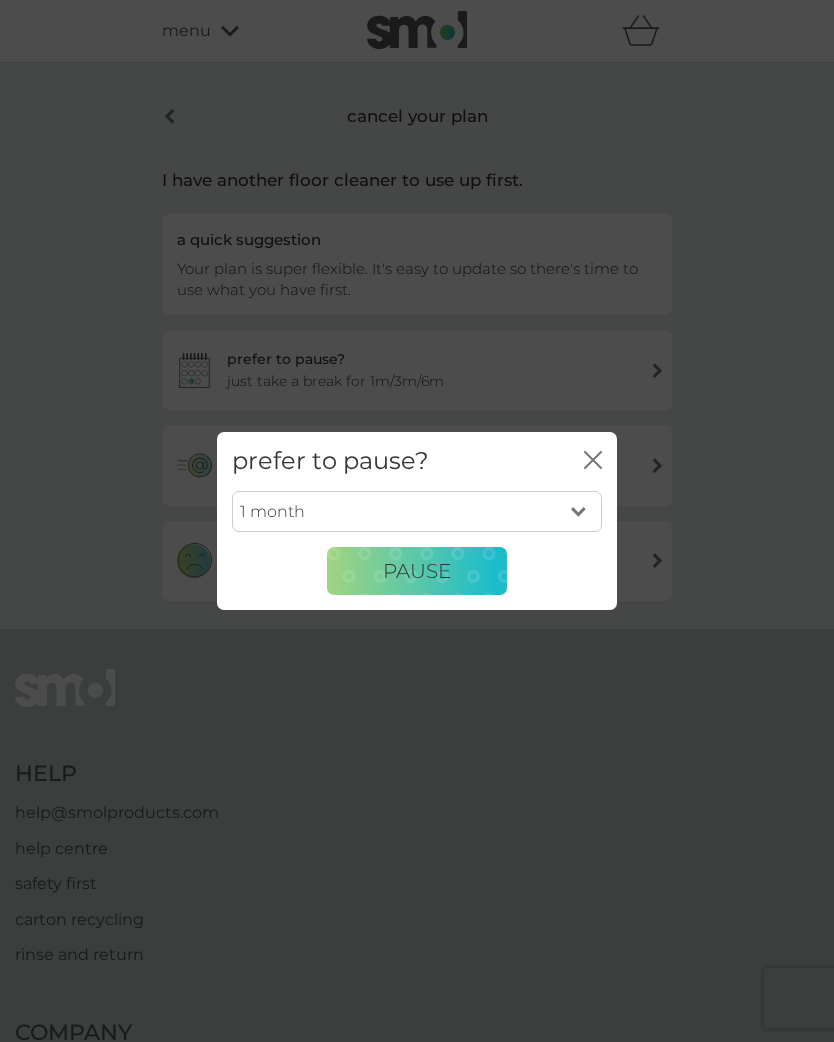click on "1 month 3 months 6 months" at bounding box center [417, 512] 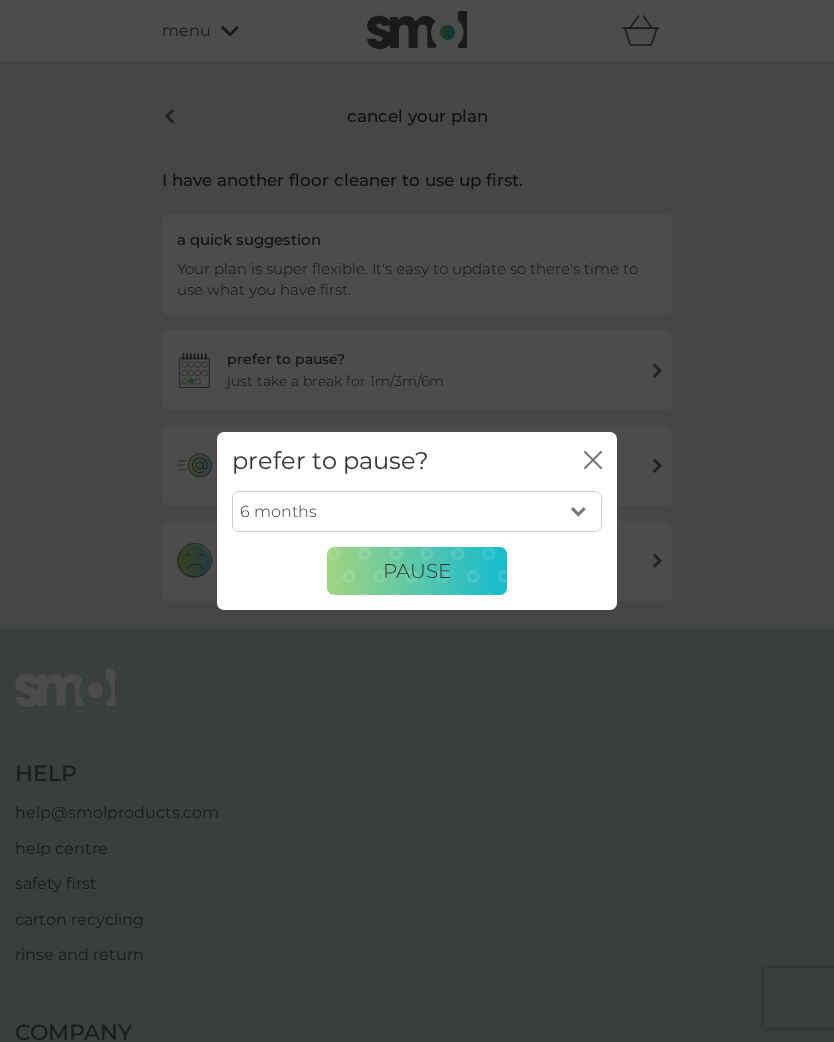 click on "PAUSE" at bounding box center (417, 571) 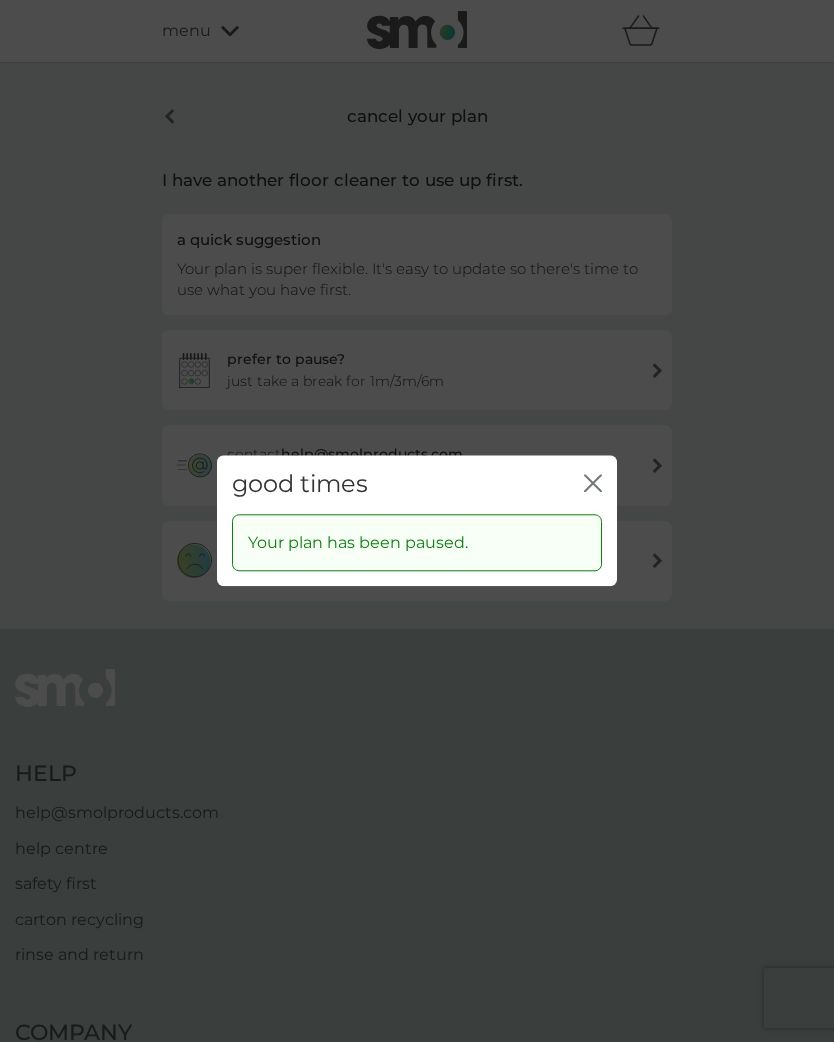 click on "close" 